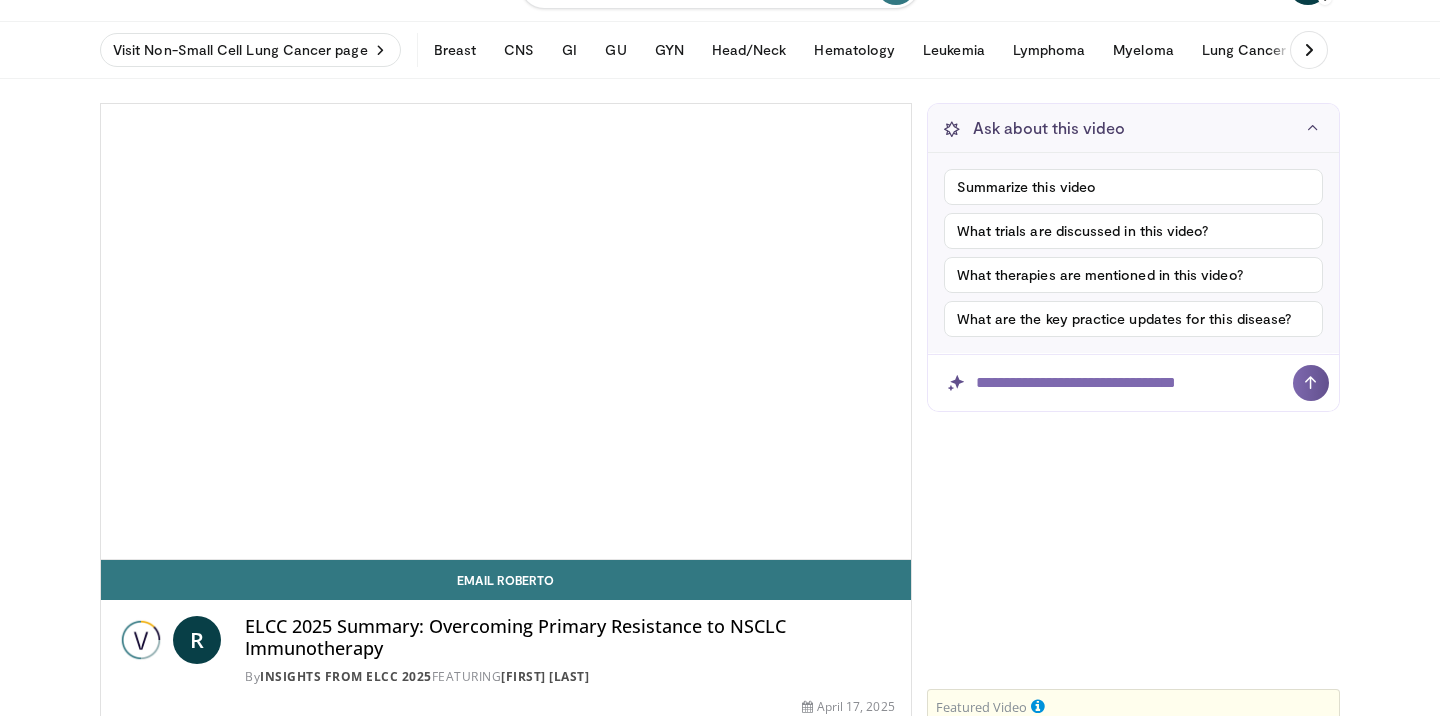scroll, scrollTop: 99, scrollLeft: 0, axis: vertical 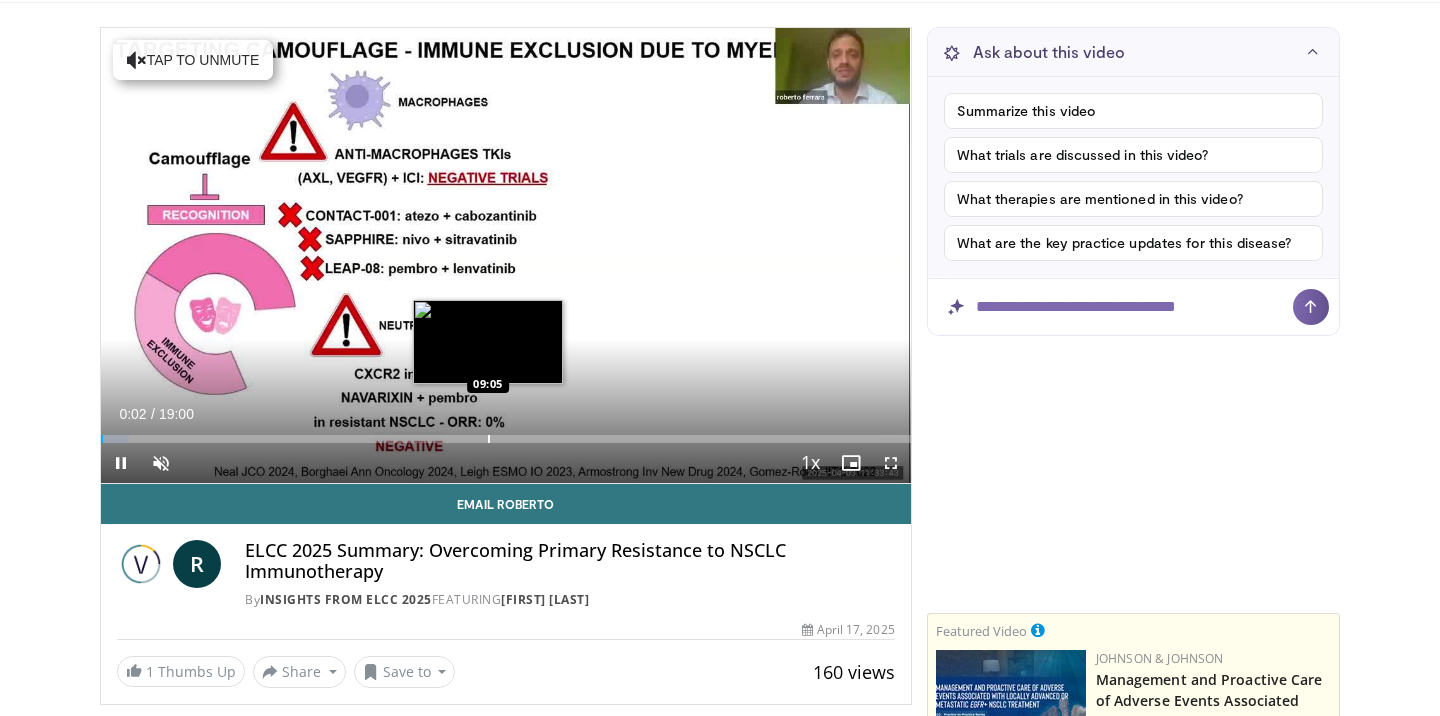click at bounding box center (489, 439) 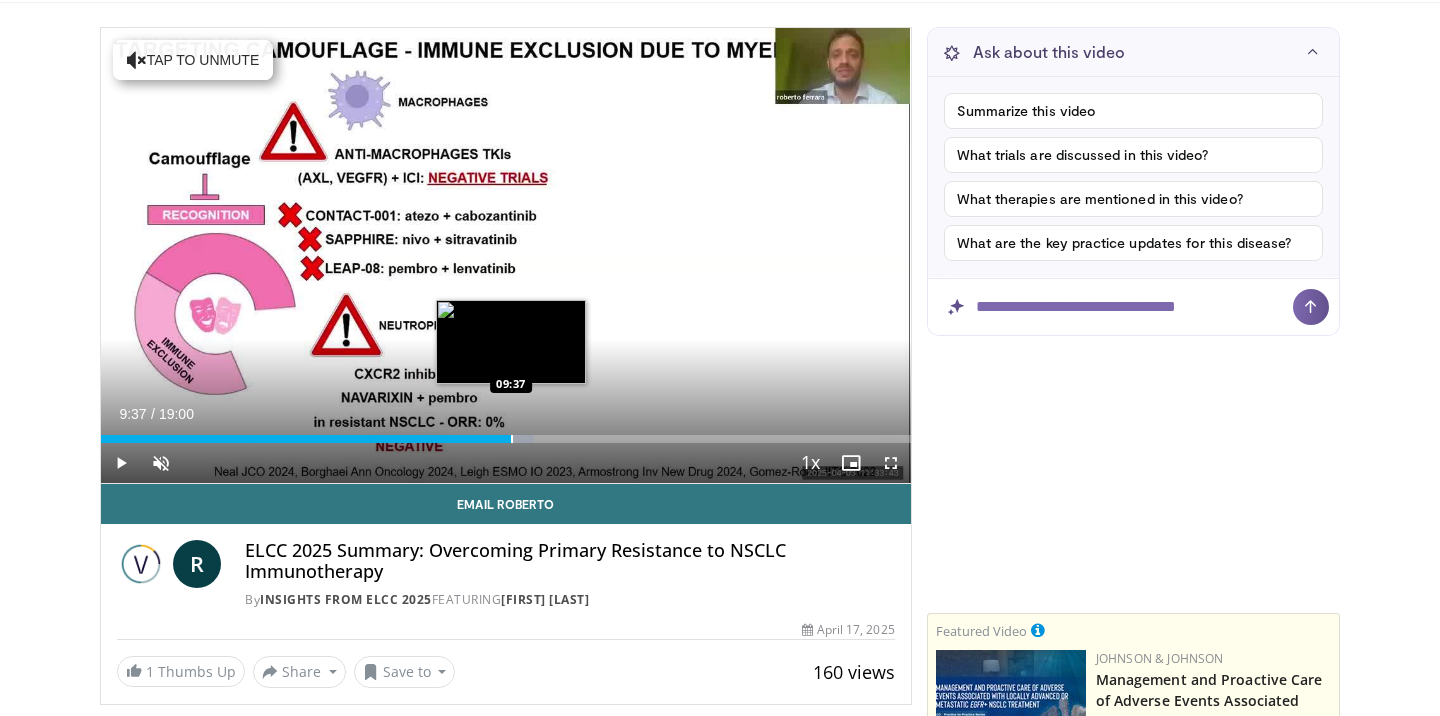 click at bounding box center [512, 439] 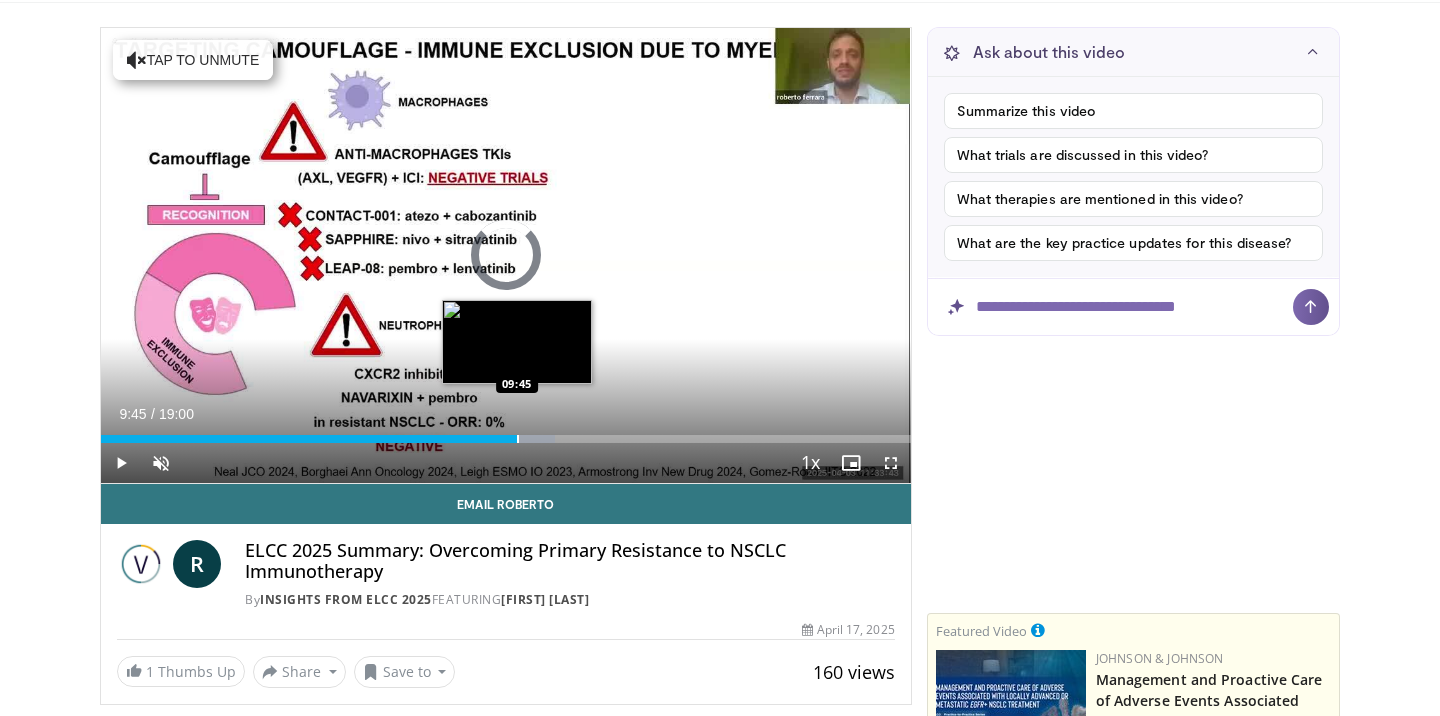 click at bounding box center [518, 439] 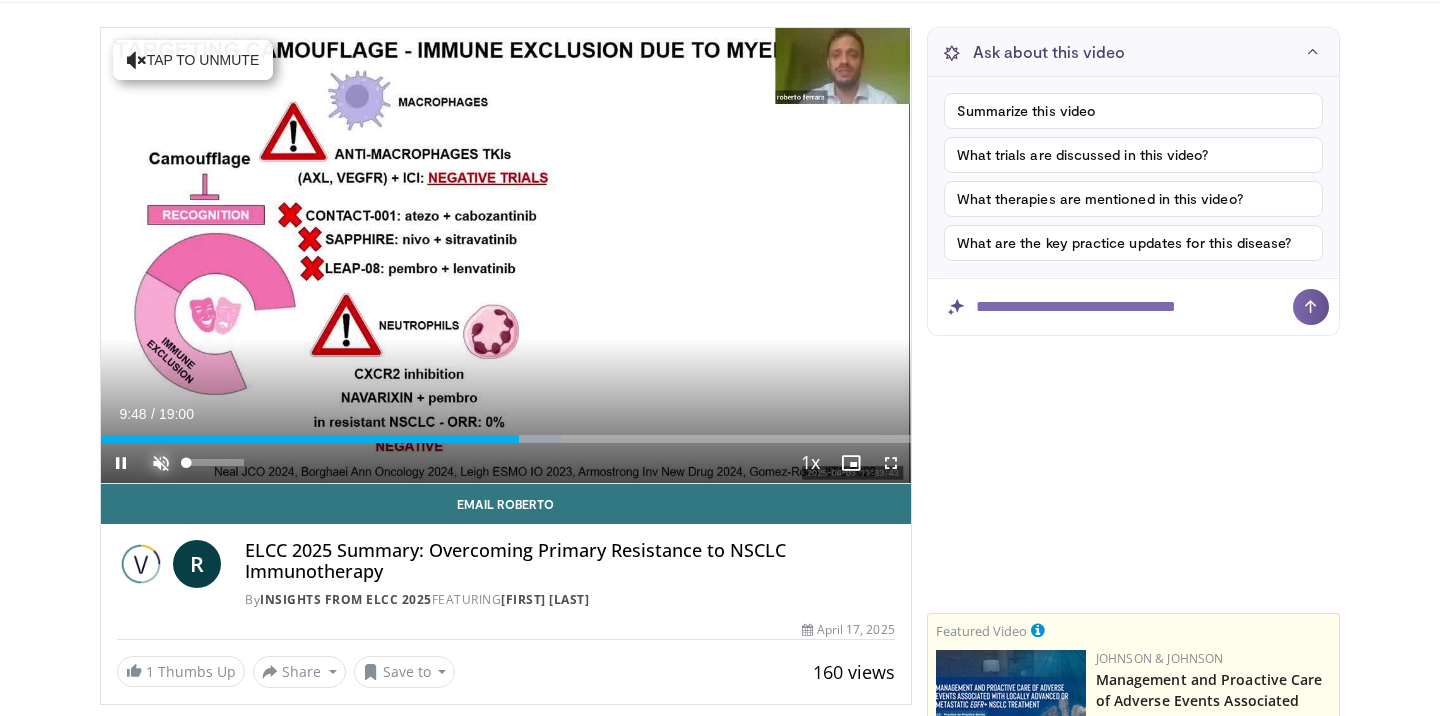 click at bounding box center [161, 463] 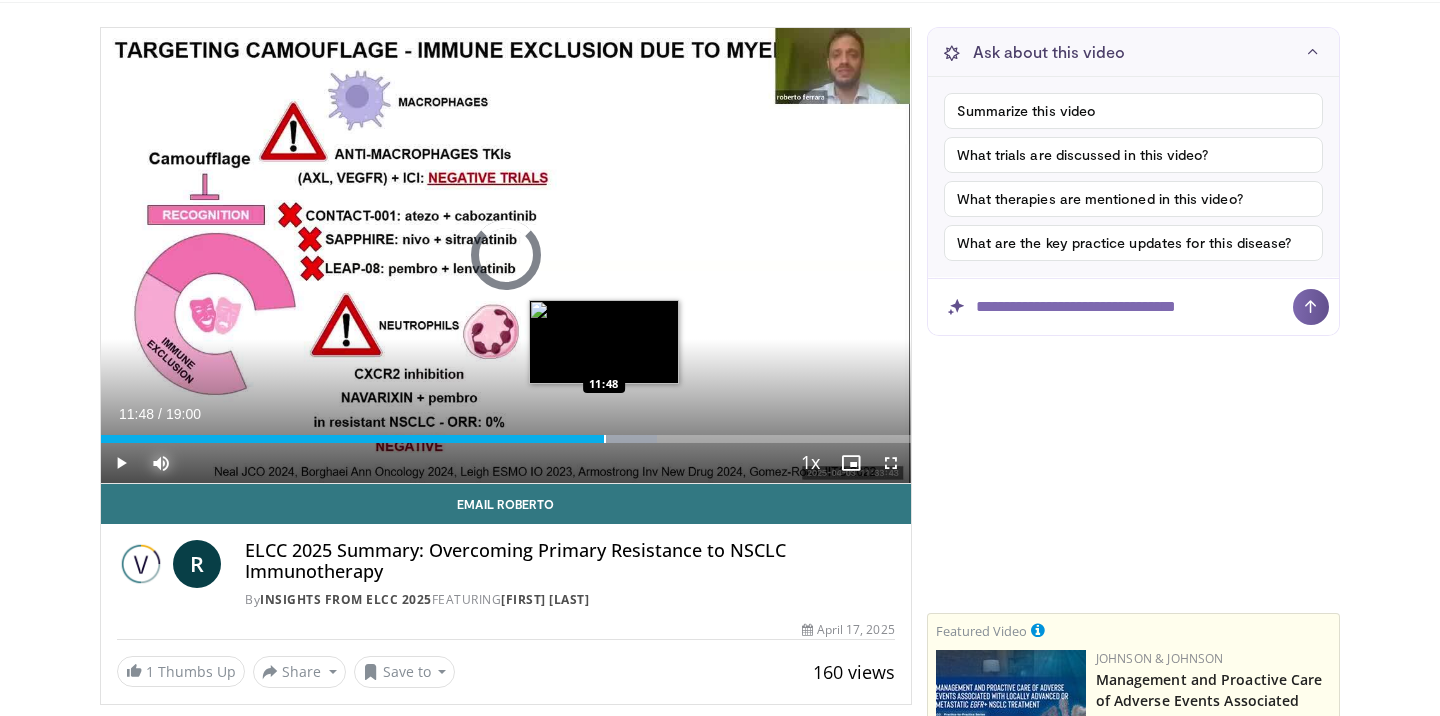 click at bounding box center [605, 439] 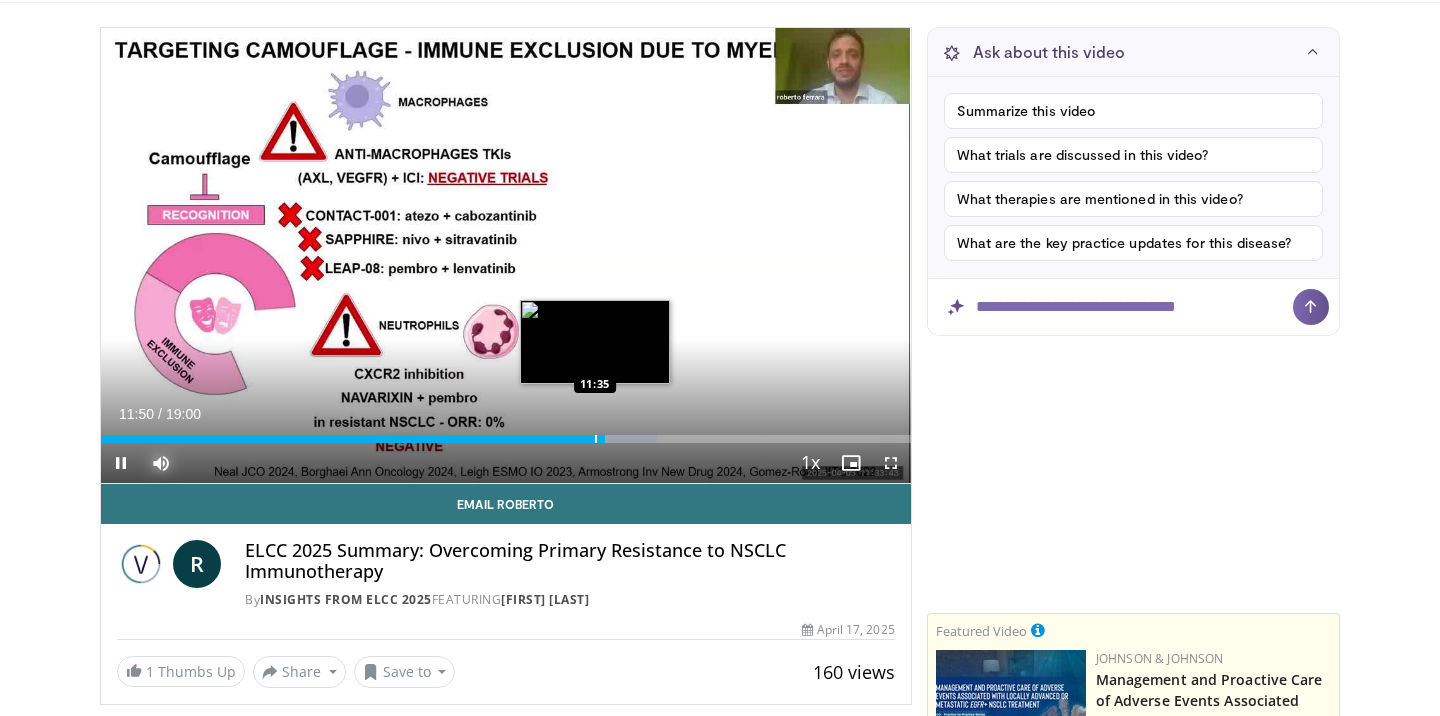 click at bounding box center (596, 439) 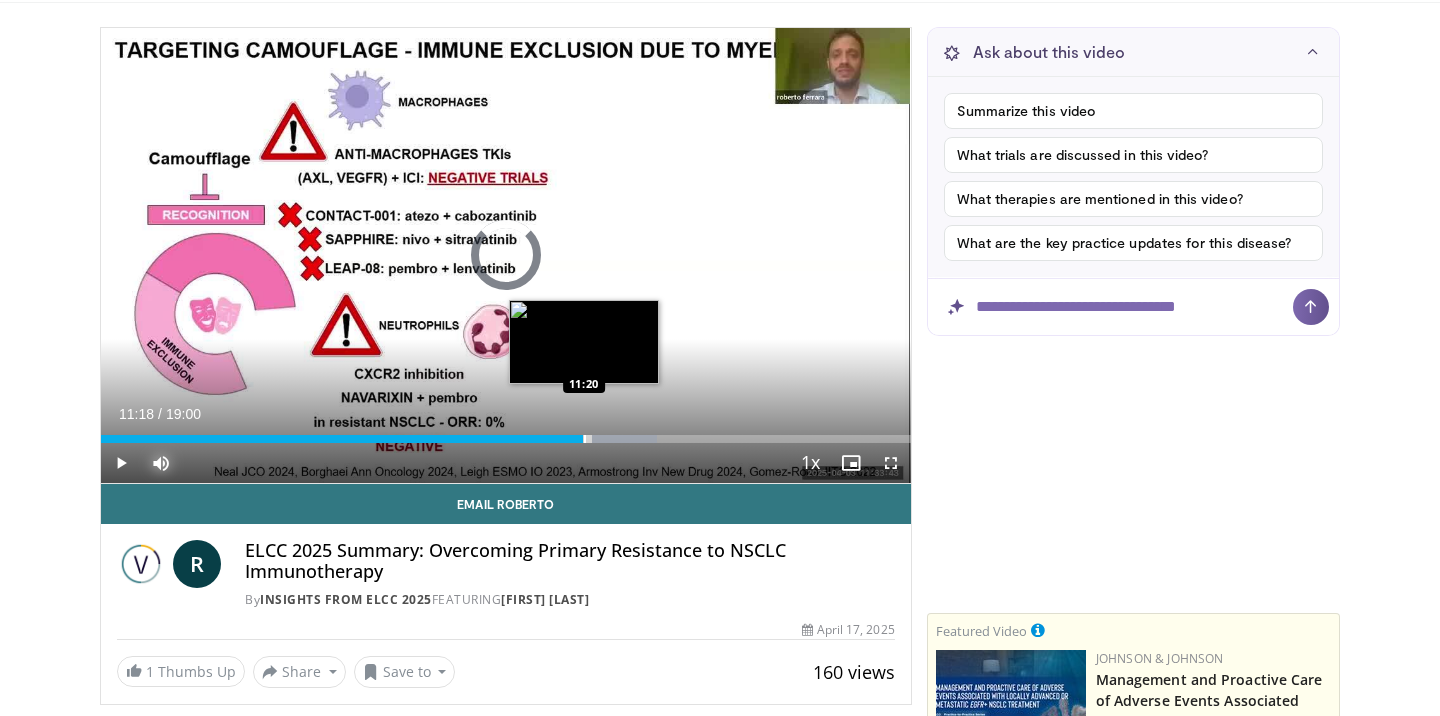 click on "Loaded :  68.68% 11:37 11:20" at bounding box center (506, 439) 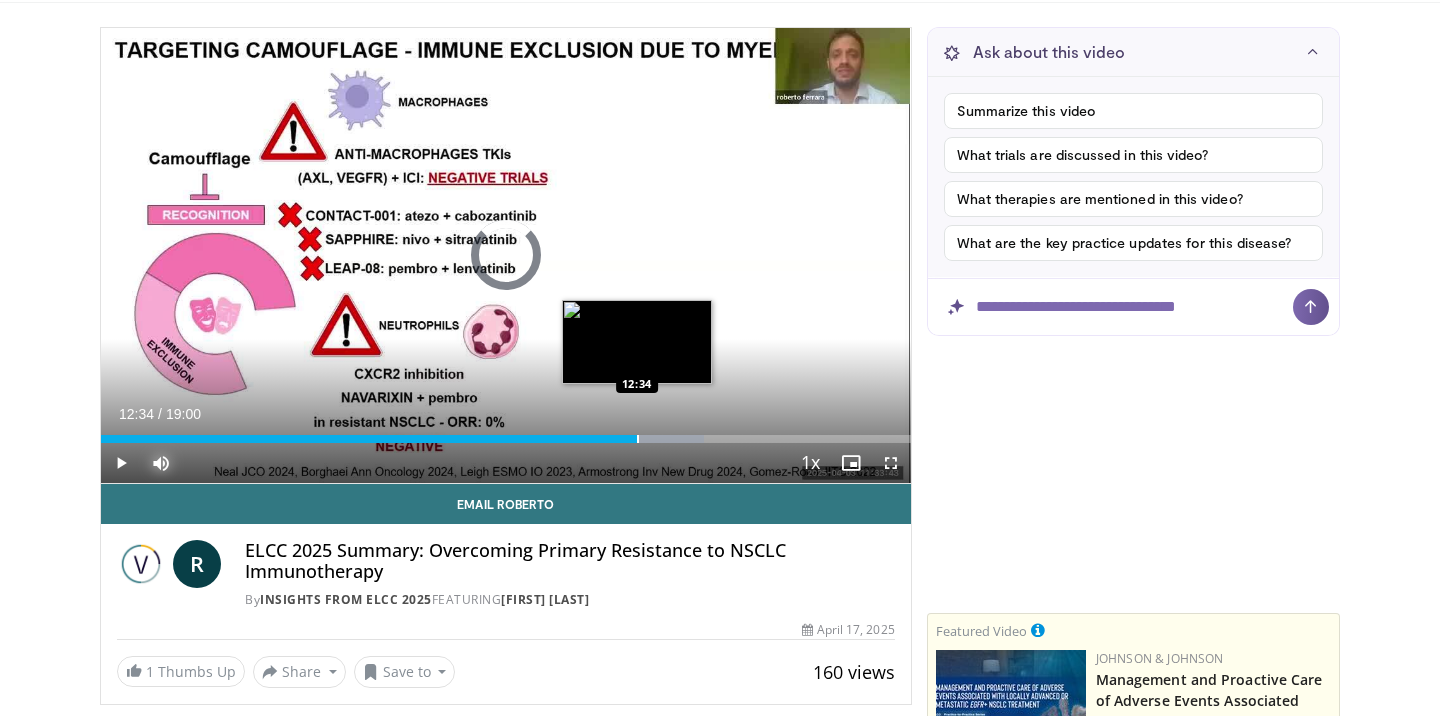 click at bounding box center [638, 439] 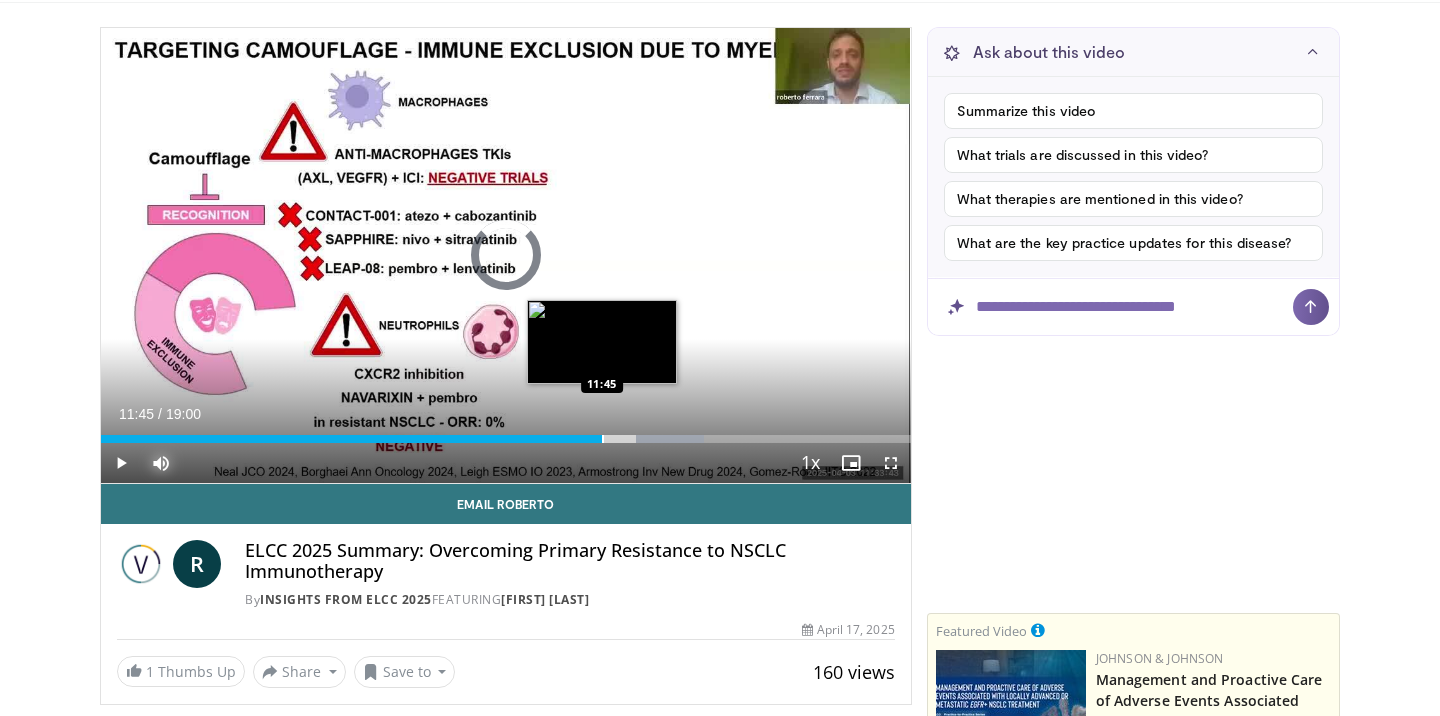 click at bounding box center (603, 439) 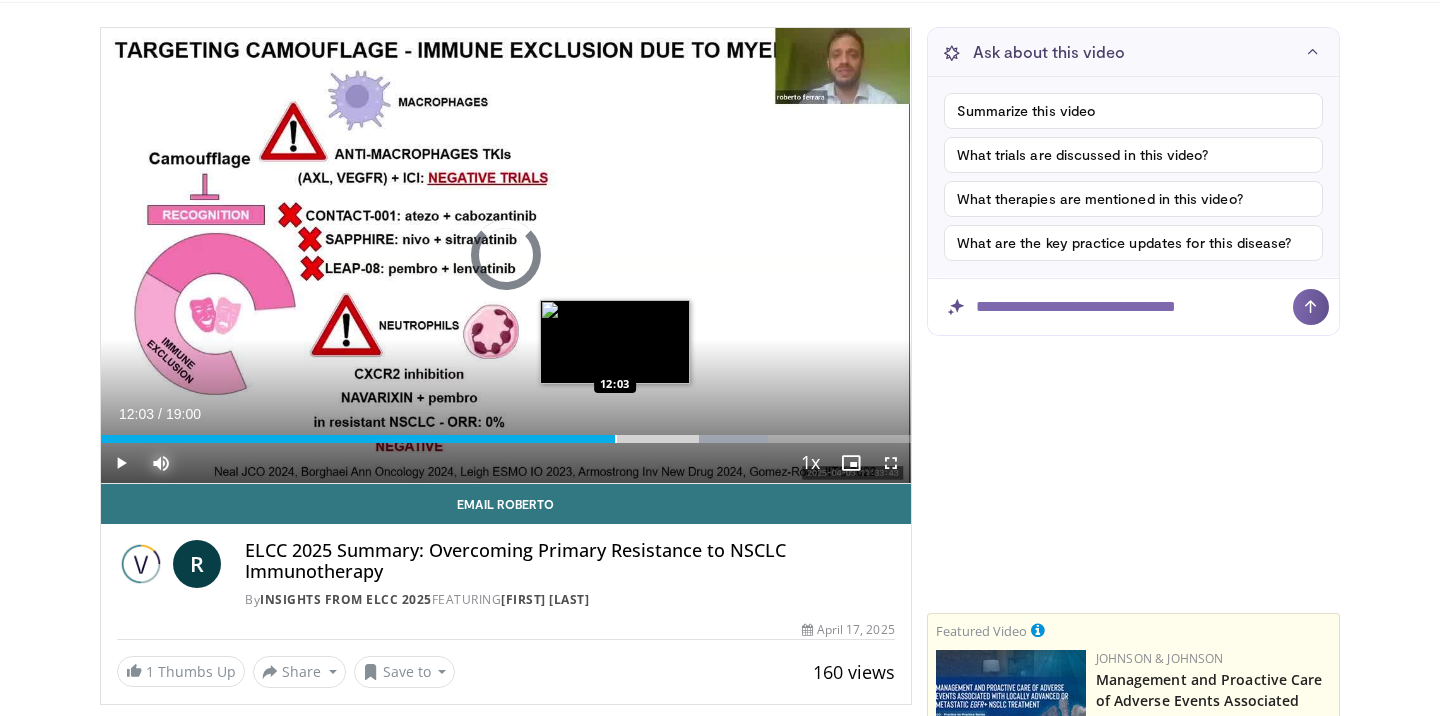 click at bounding box center (616, 439) 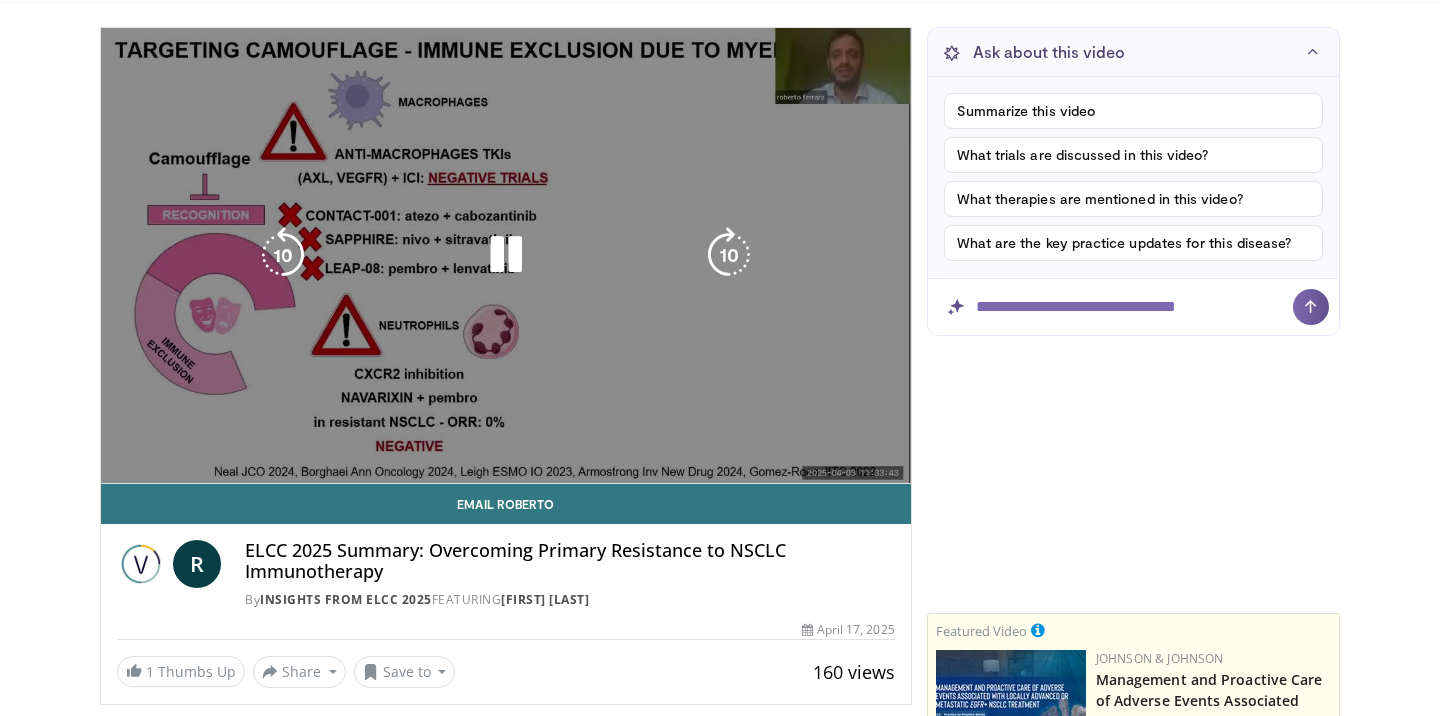 click on "**********" at bounding box center [506, 256] 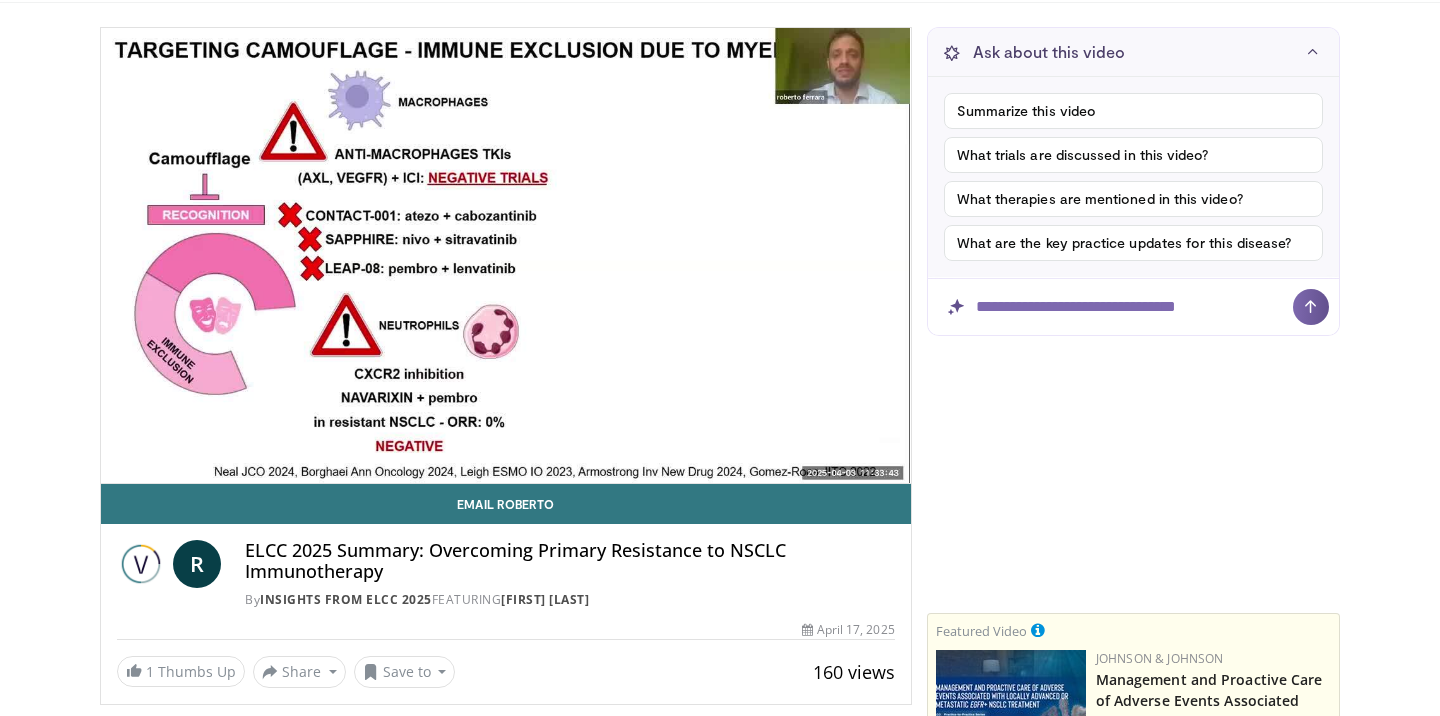 click on "10 seconds
Tap to unmute" at bounding box center [506, 255] 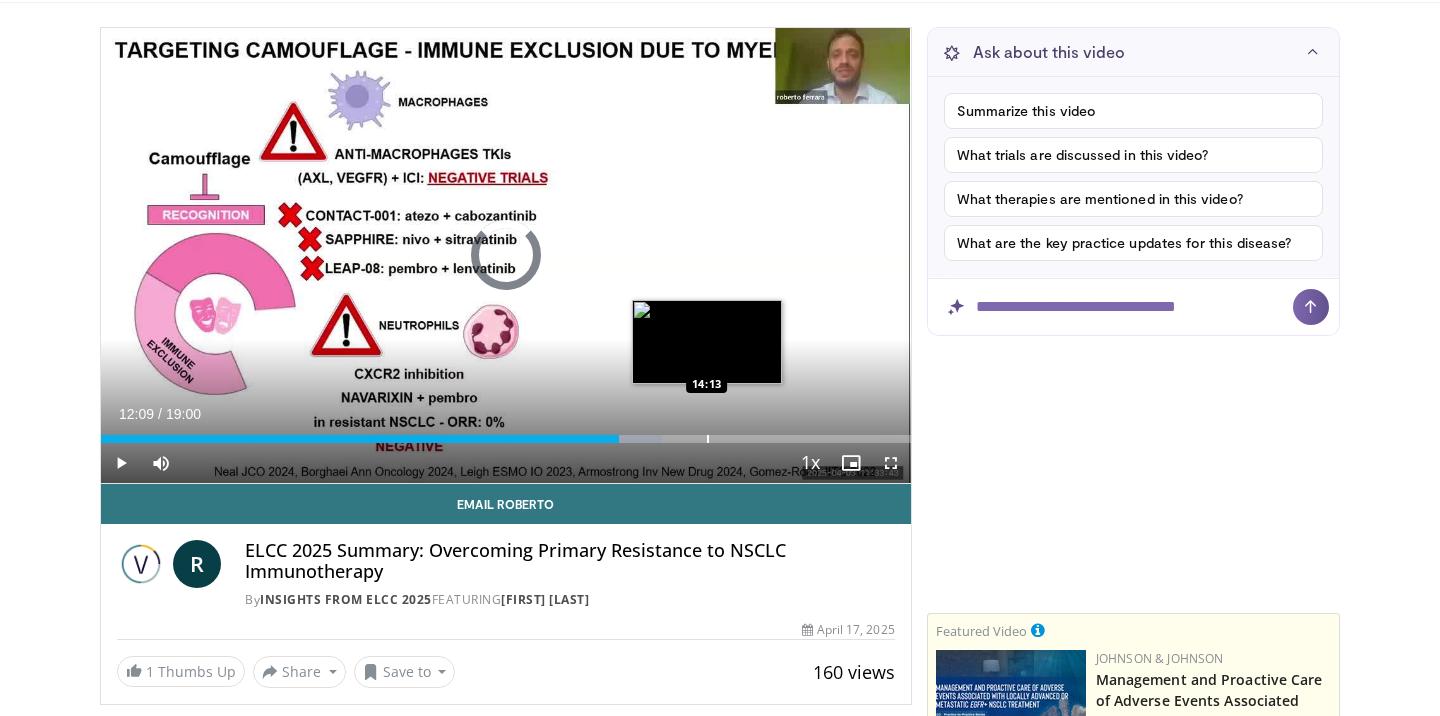 click at bounding box center [708, 439] 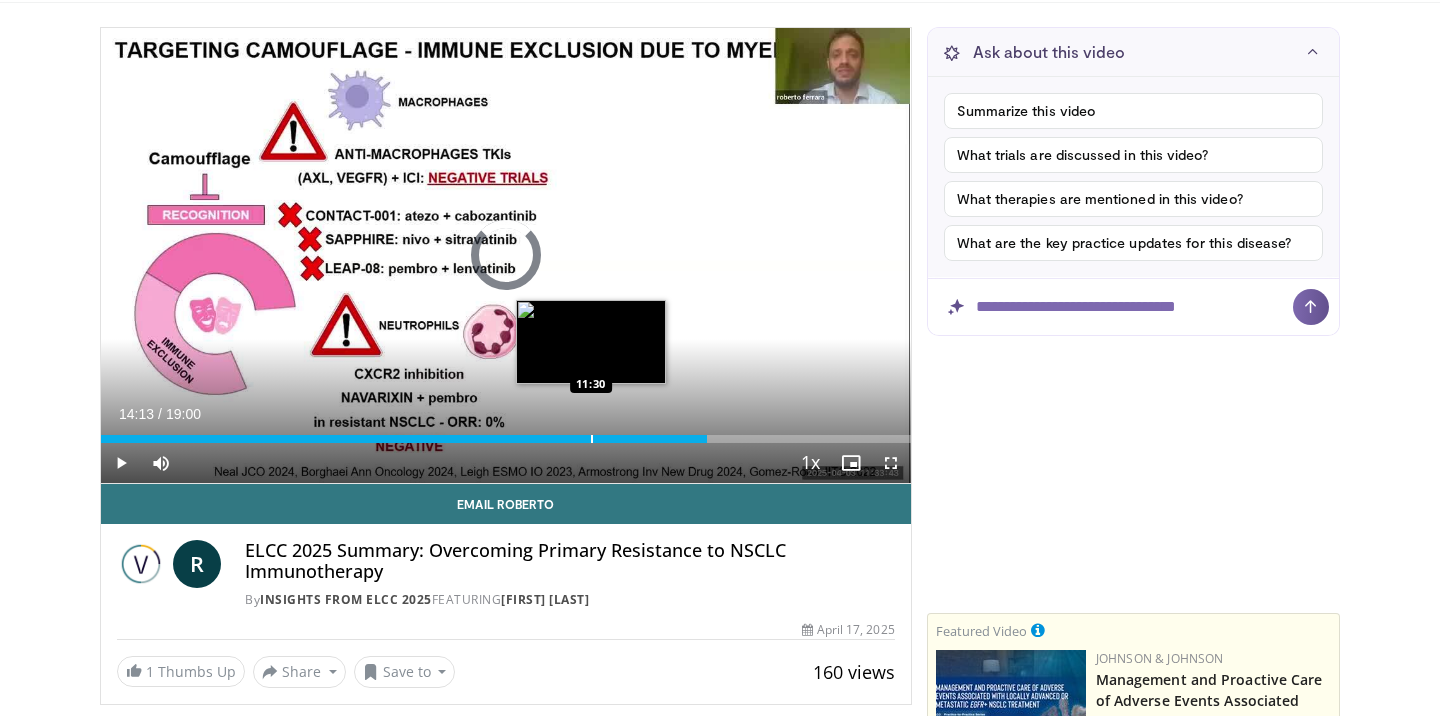 click at bounding box center (592, 439) 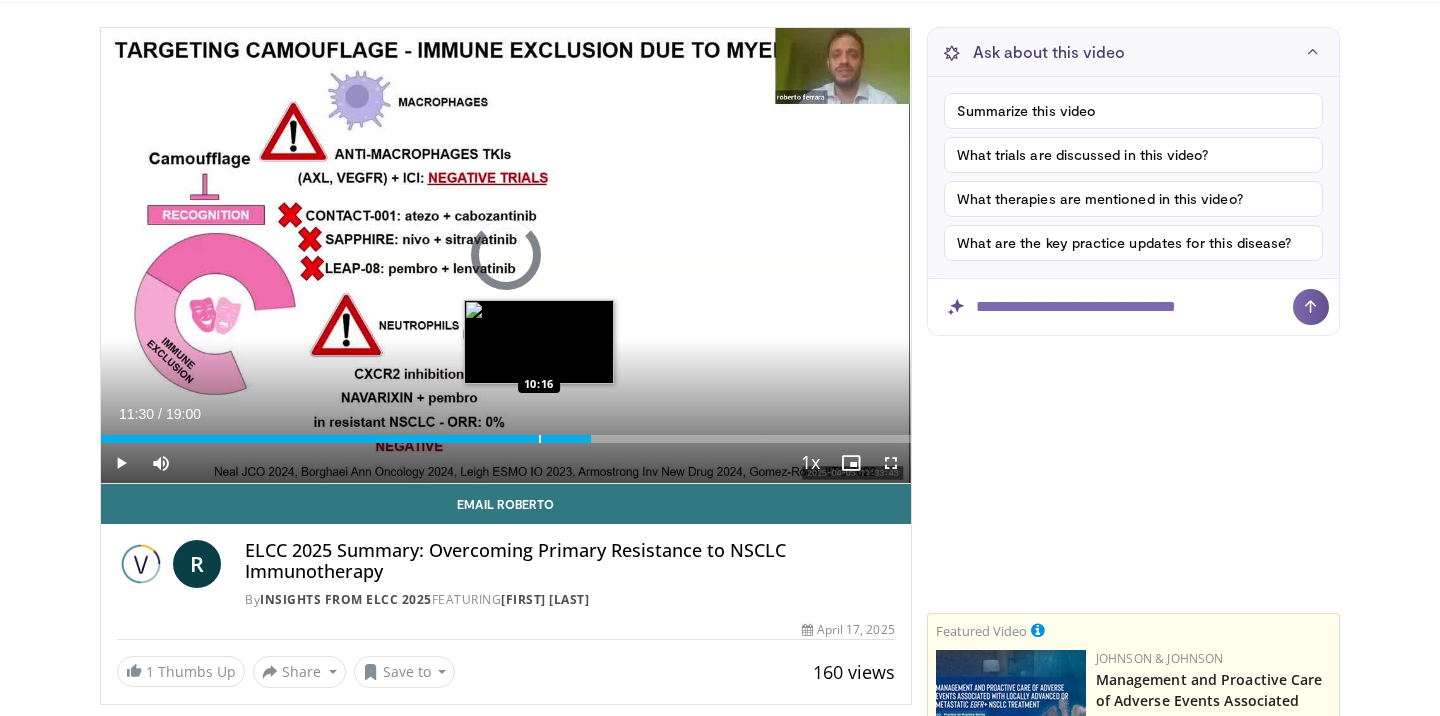 click at bounding box center (540, 439) 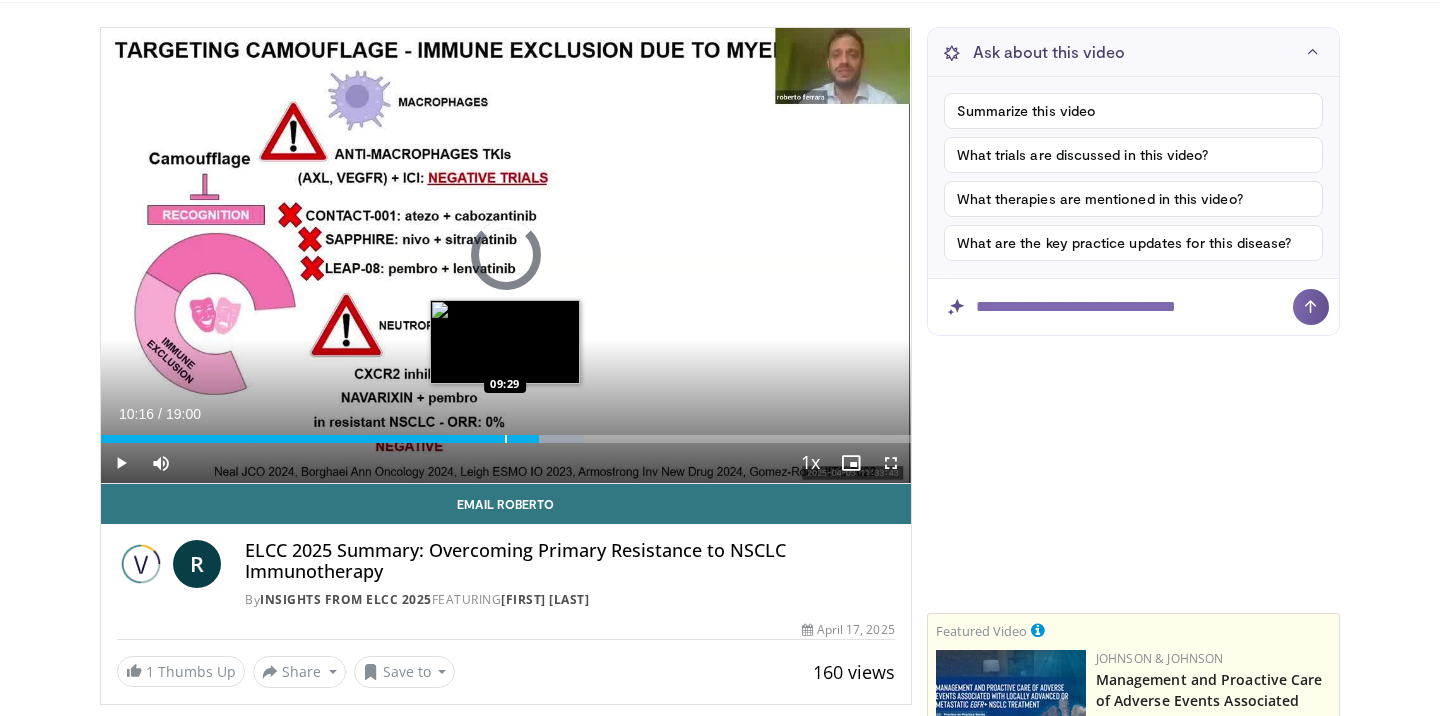 click at bounding box center (506, 439) 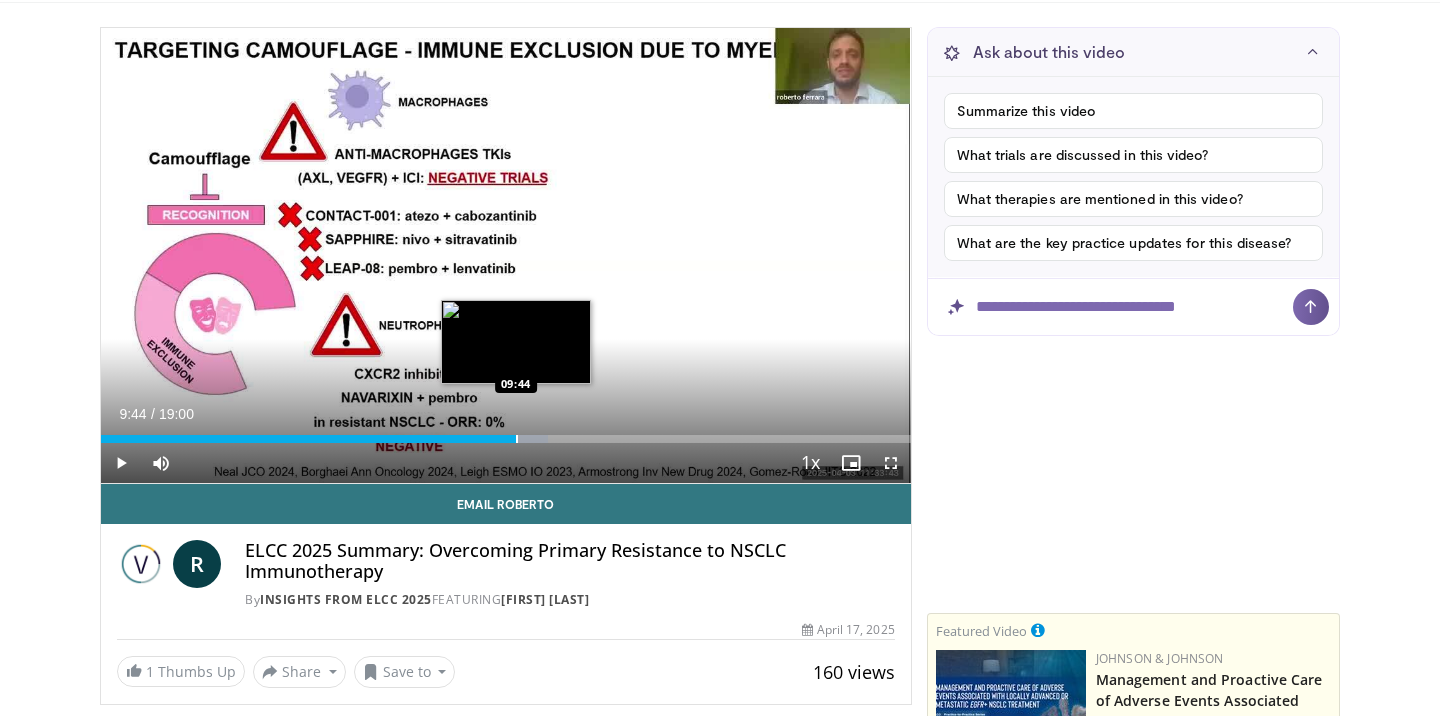 click at bounding box center [517, 439] 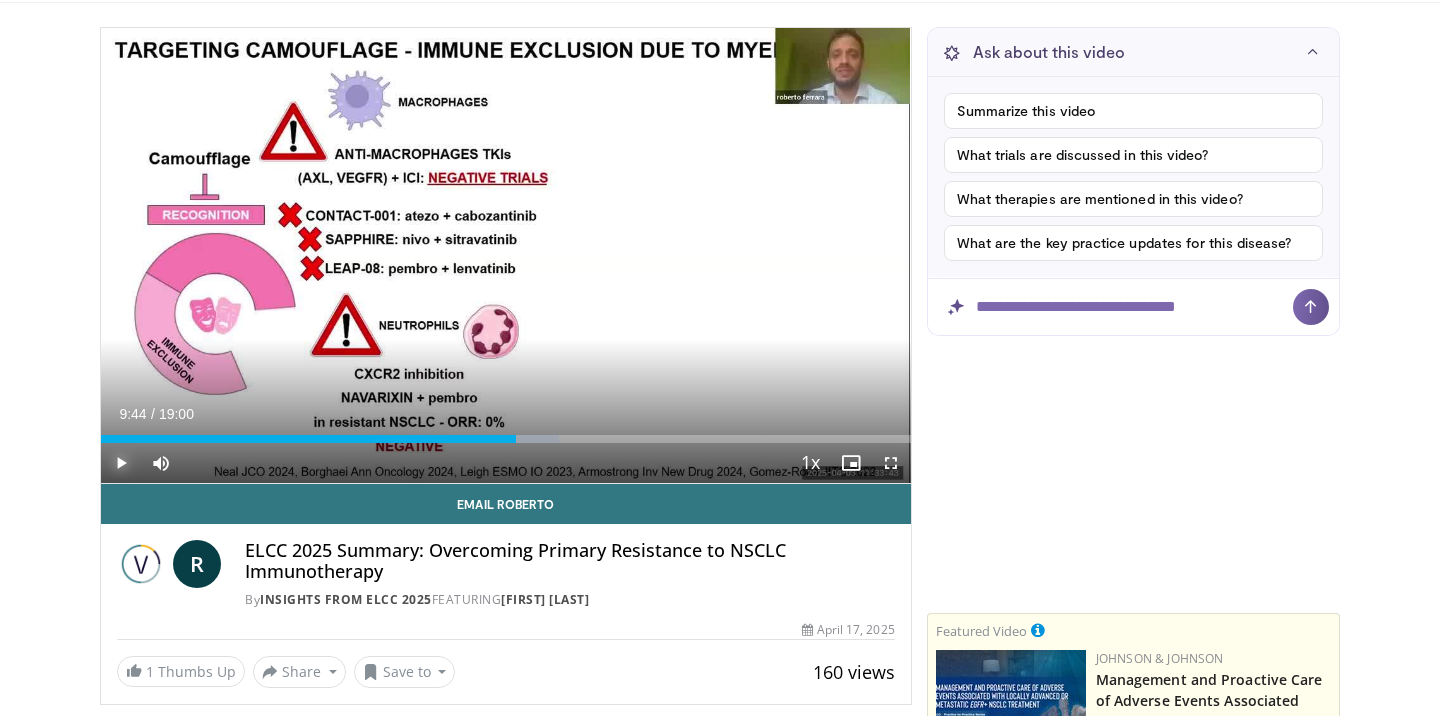 click at bounding box center (121, 463) 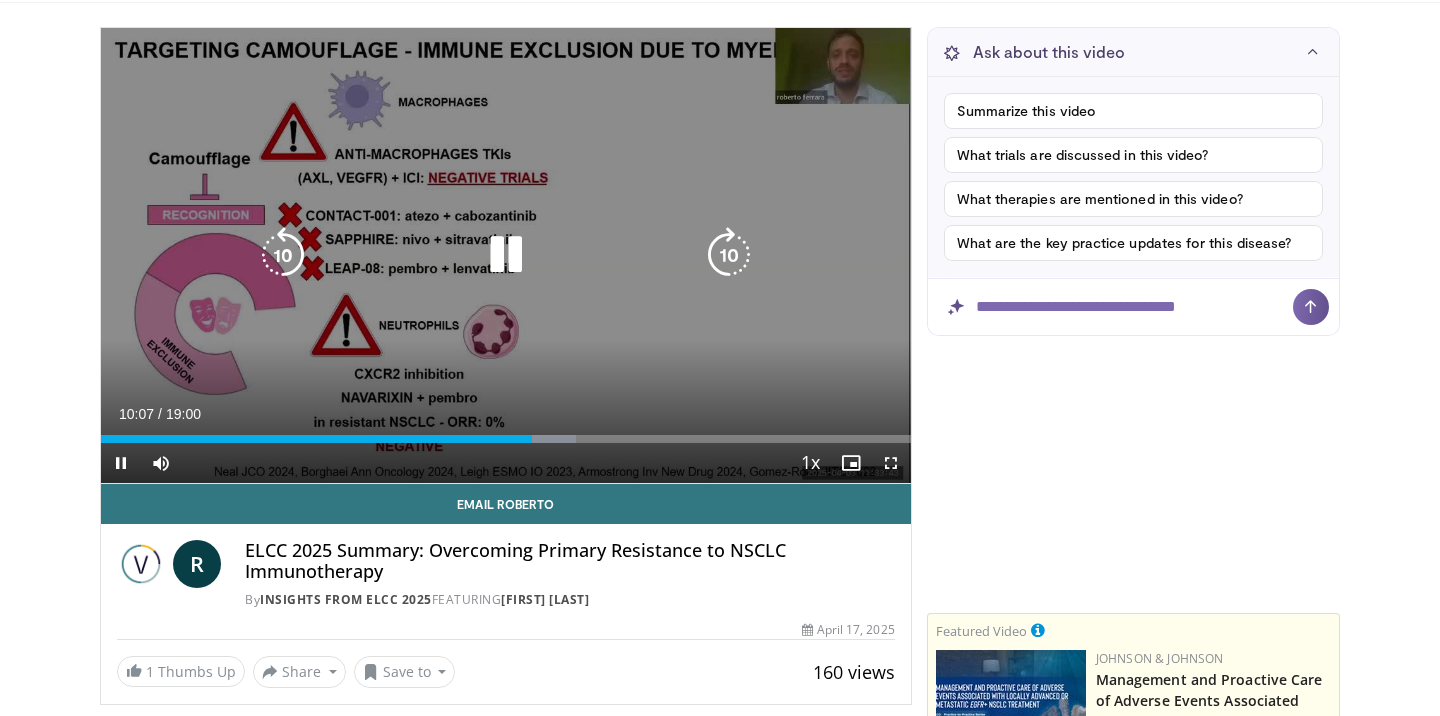 click at bounding box center (283, 255) 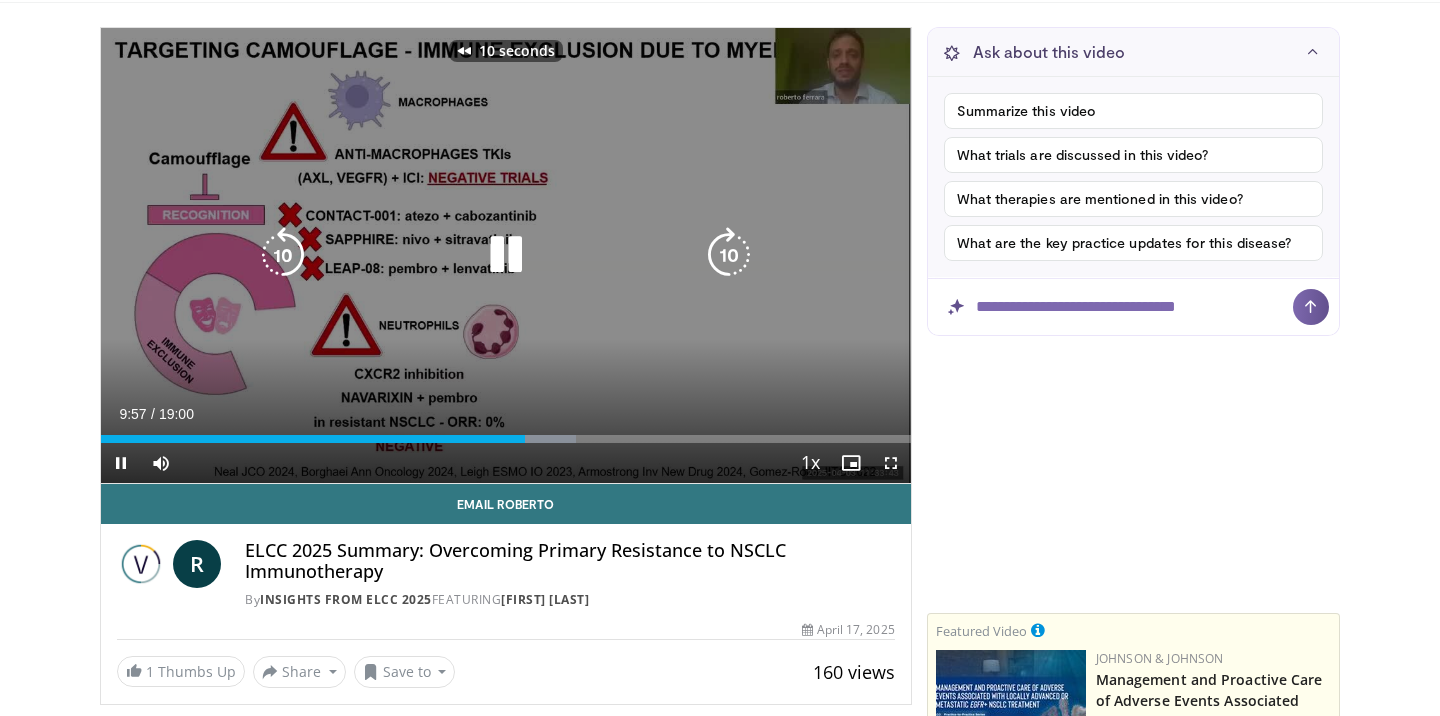 click at bounding box center (283, 255) 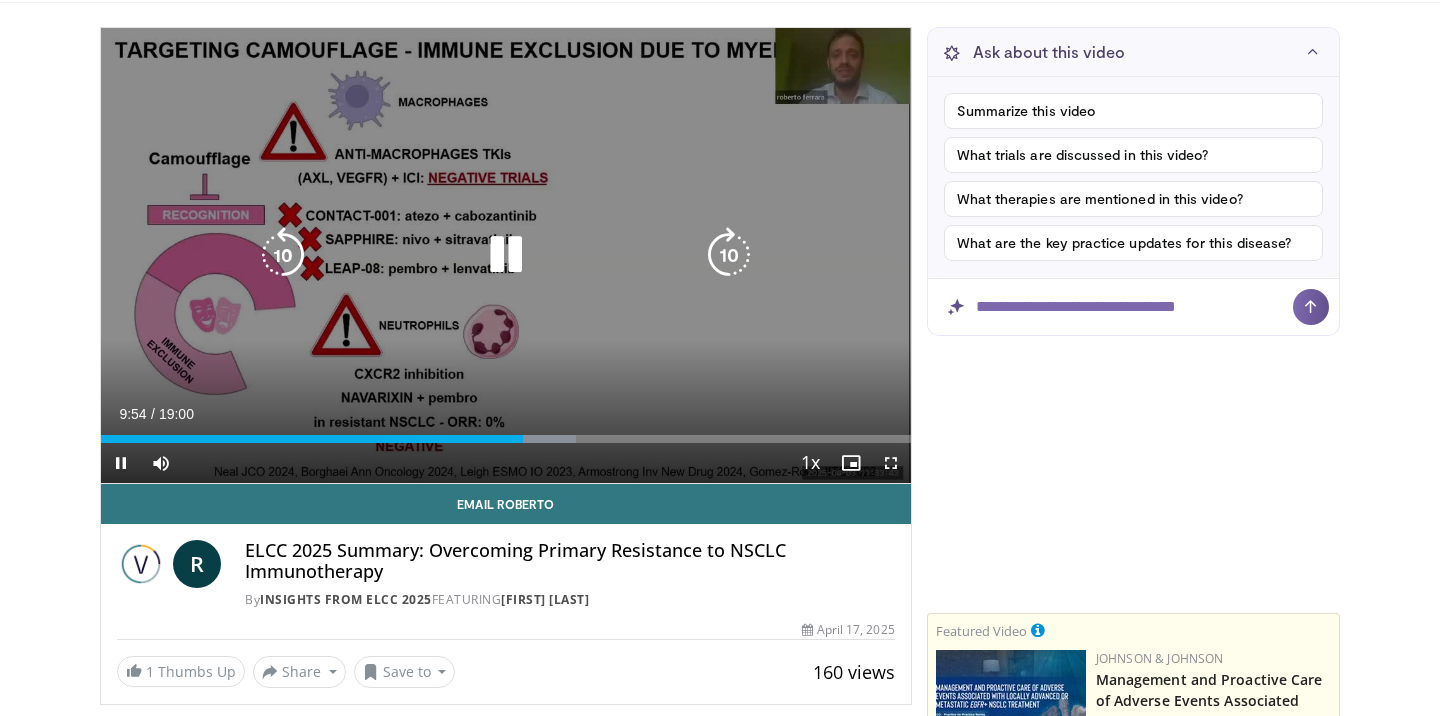 click at bounding box center [283, 255] 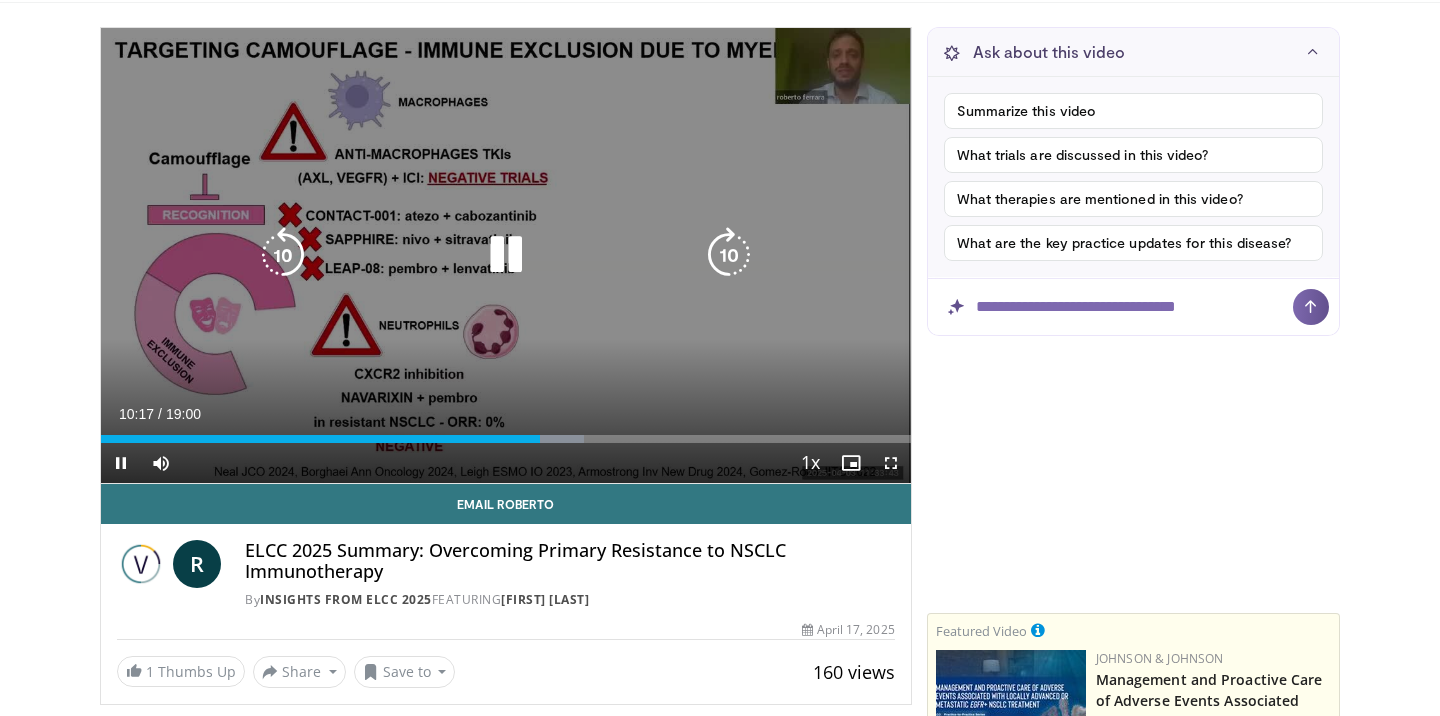 click at bounding box center (283, 255) 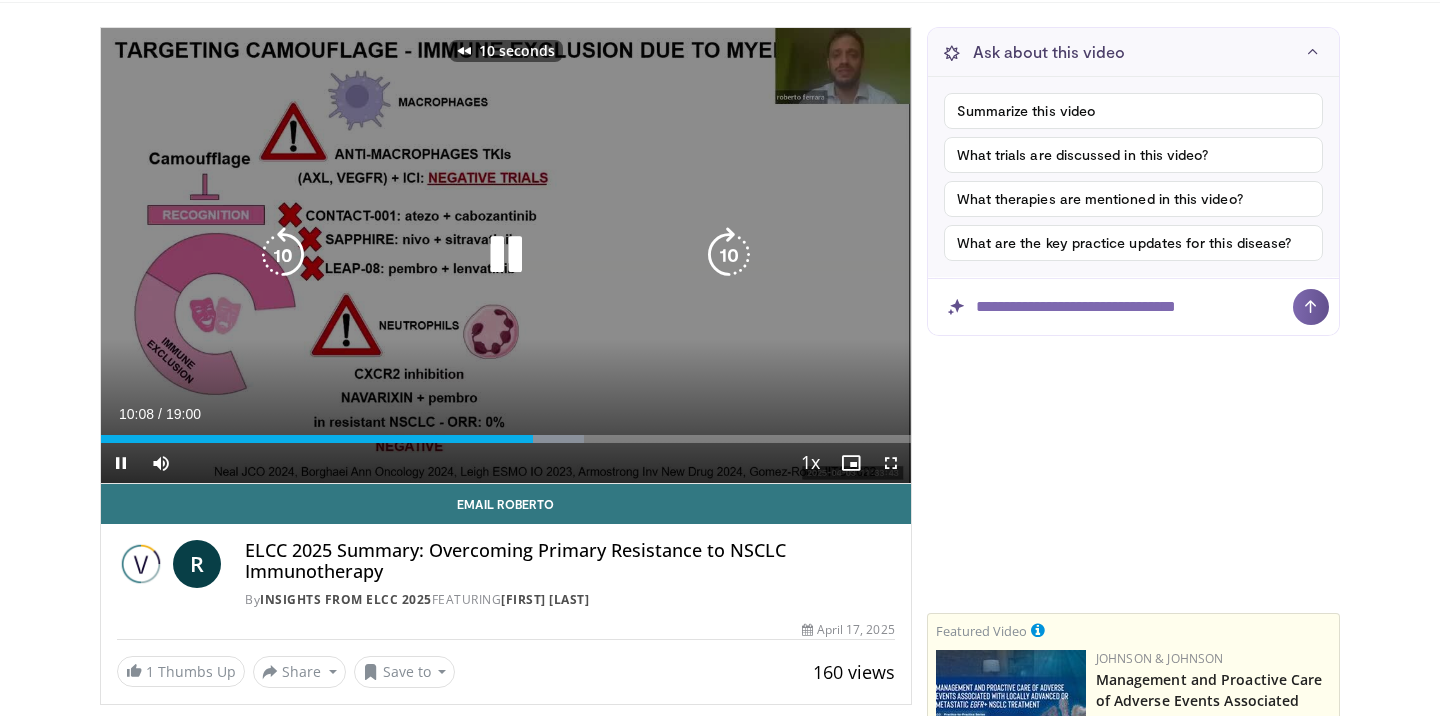 click at bounding box center [283, 255] 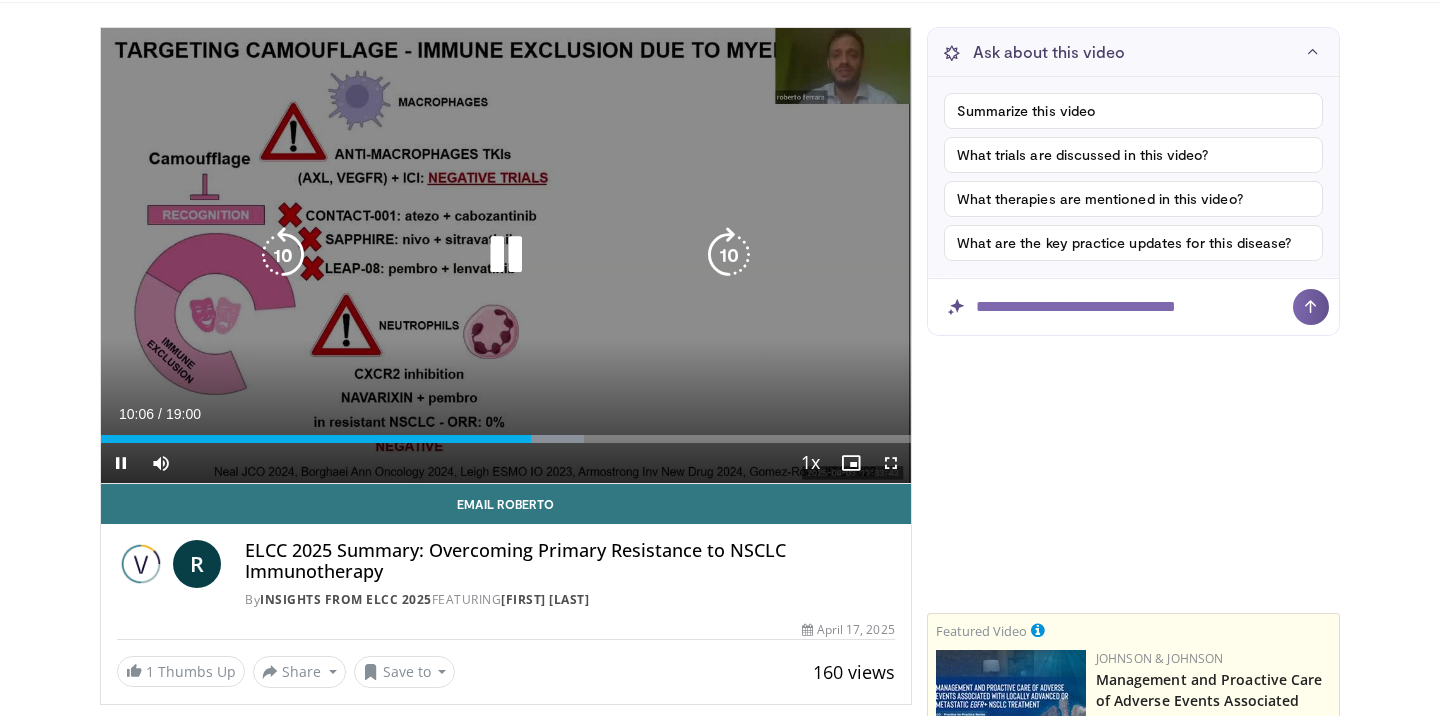 click at bounding box center [283, 255] 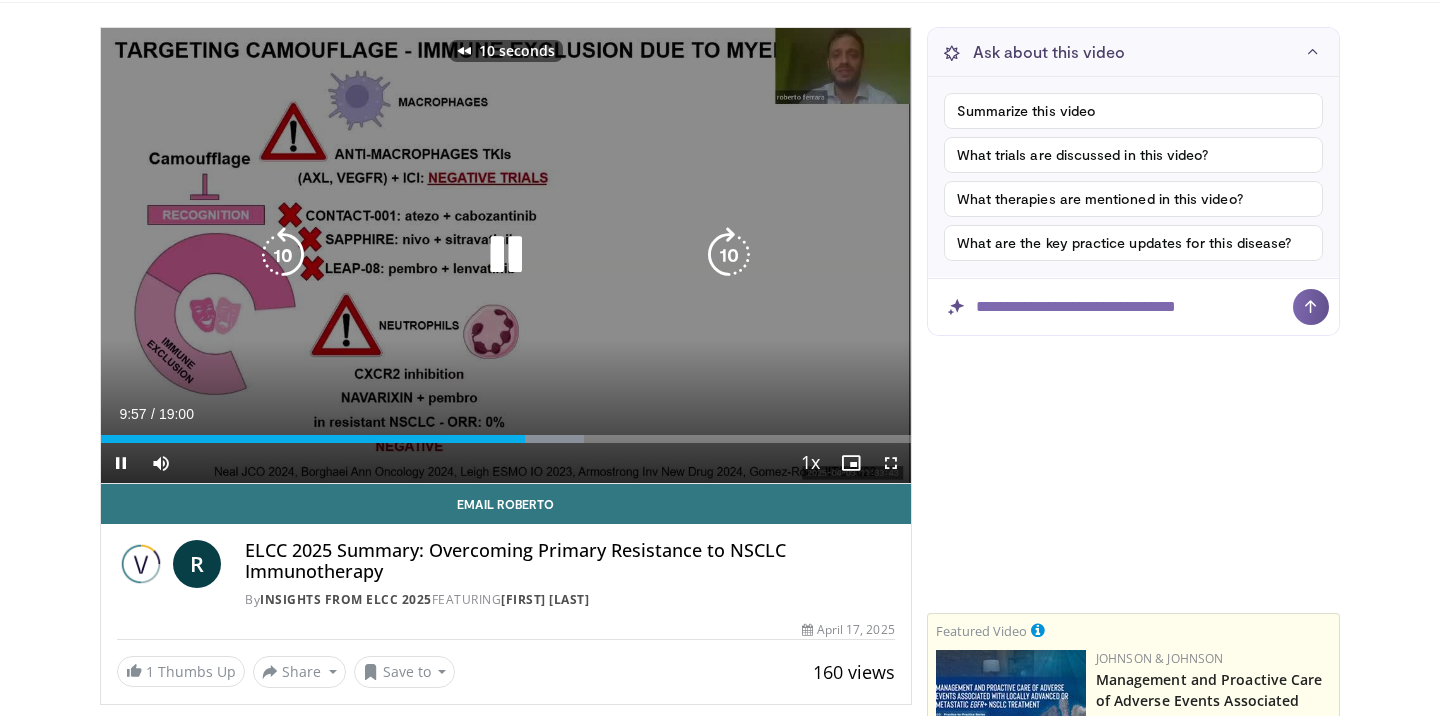 click at bounding box center [283, 255] 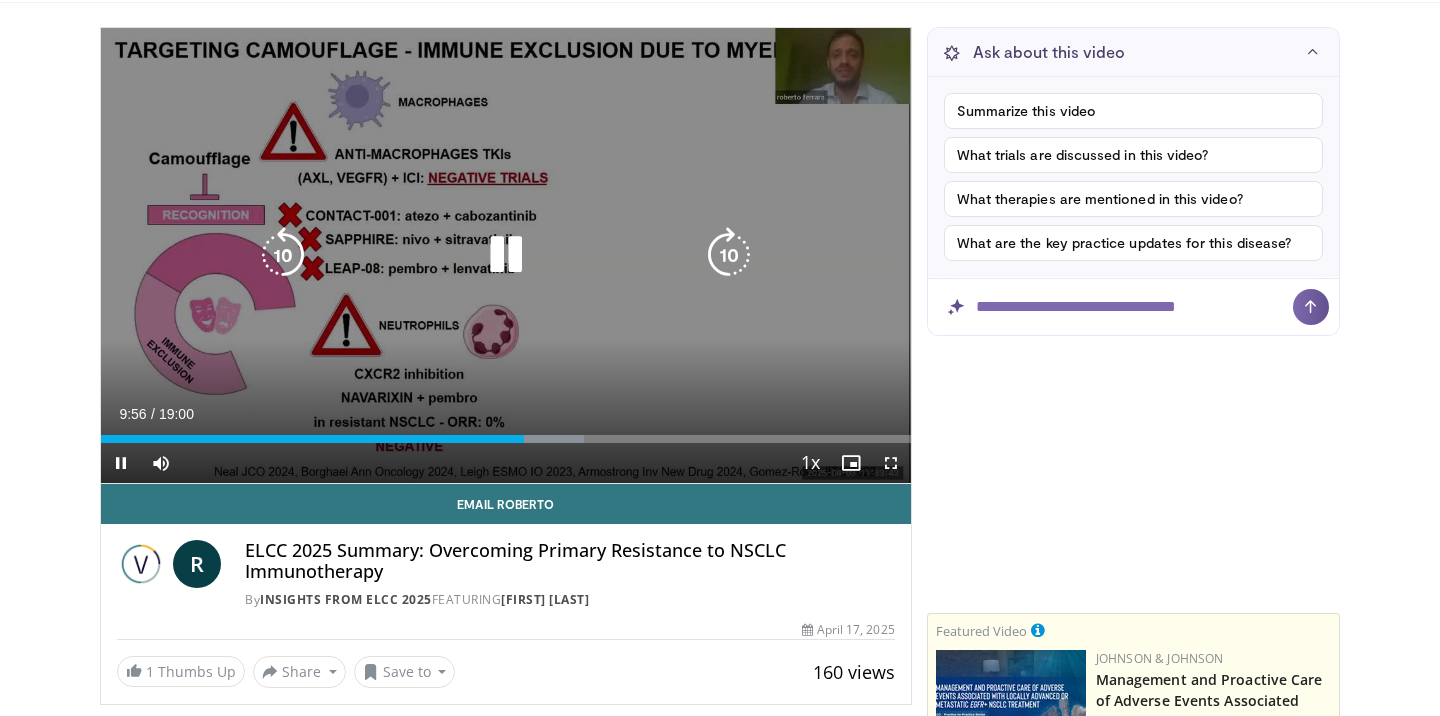 click at bounding box center [283, 255] 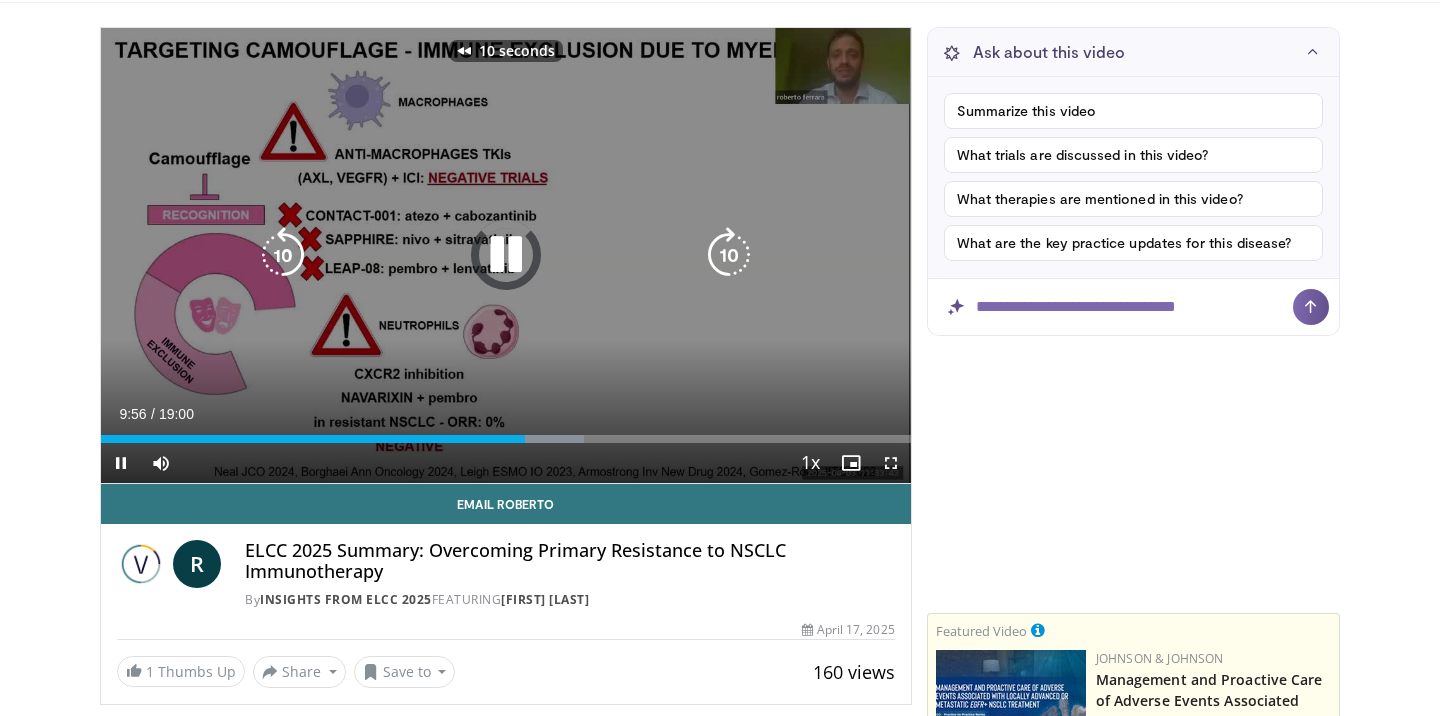 click at bounding box center (283, 255) 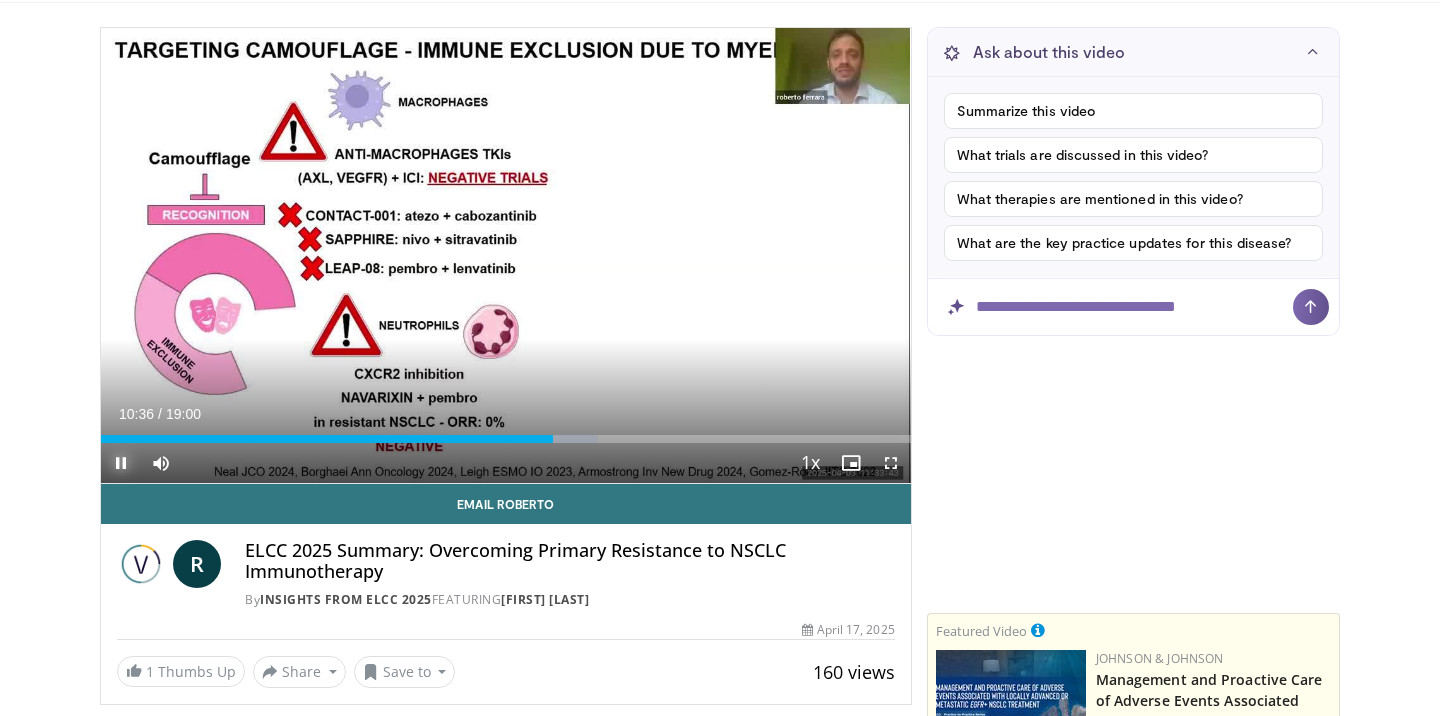 click at bounding box center (121, 463) 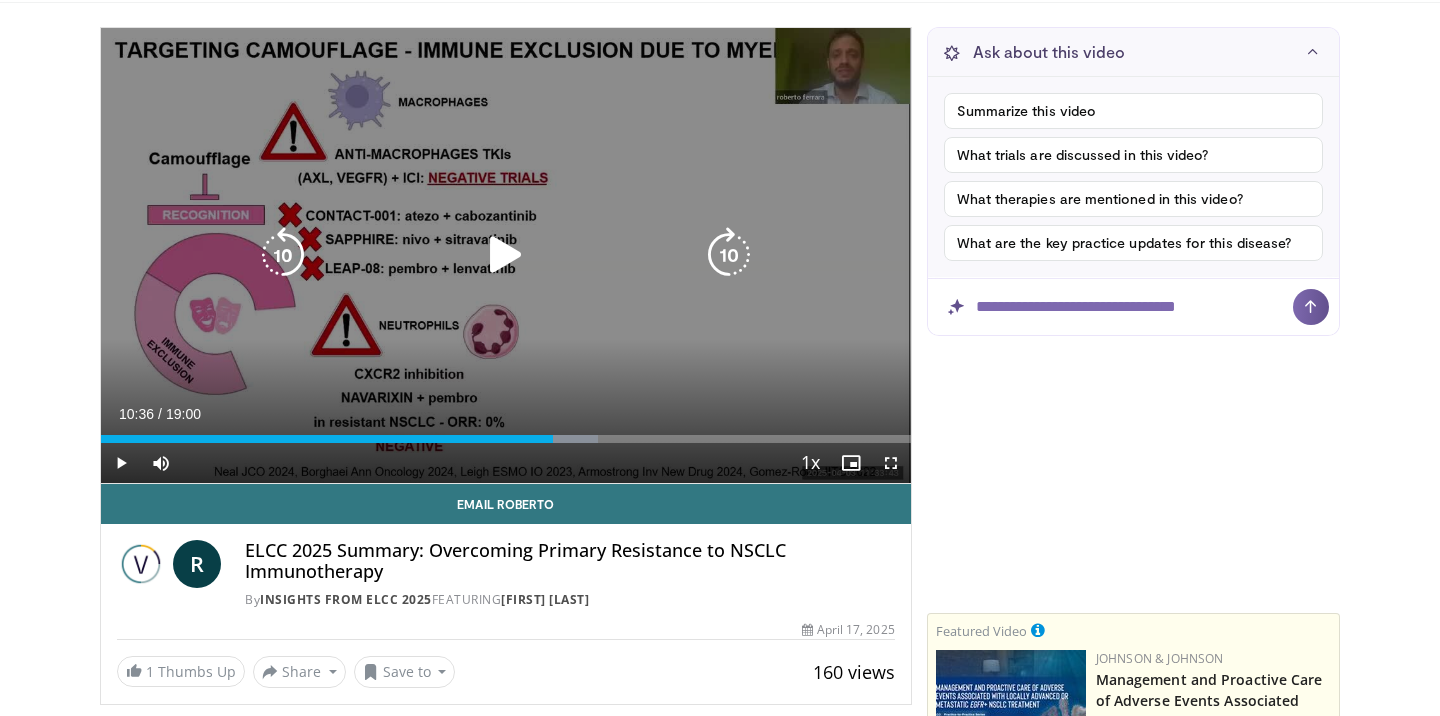click at bounding box center (283, 255) 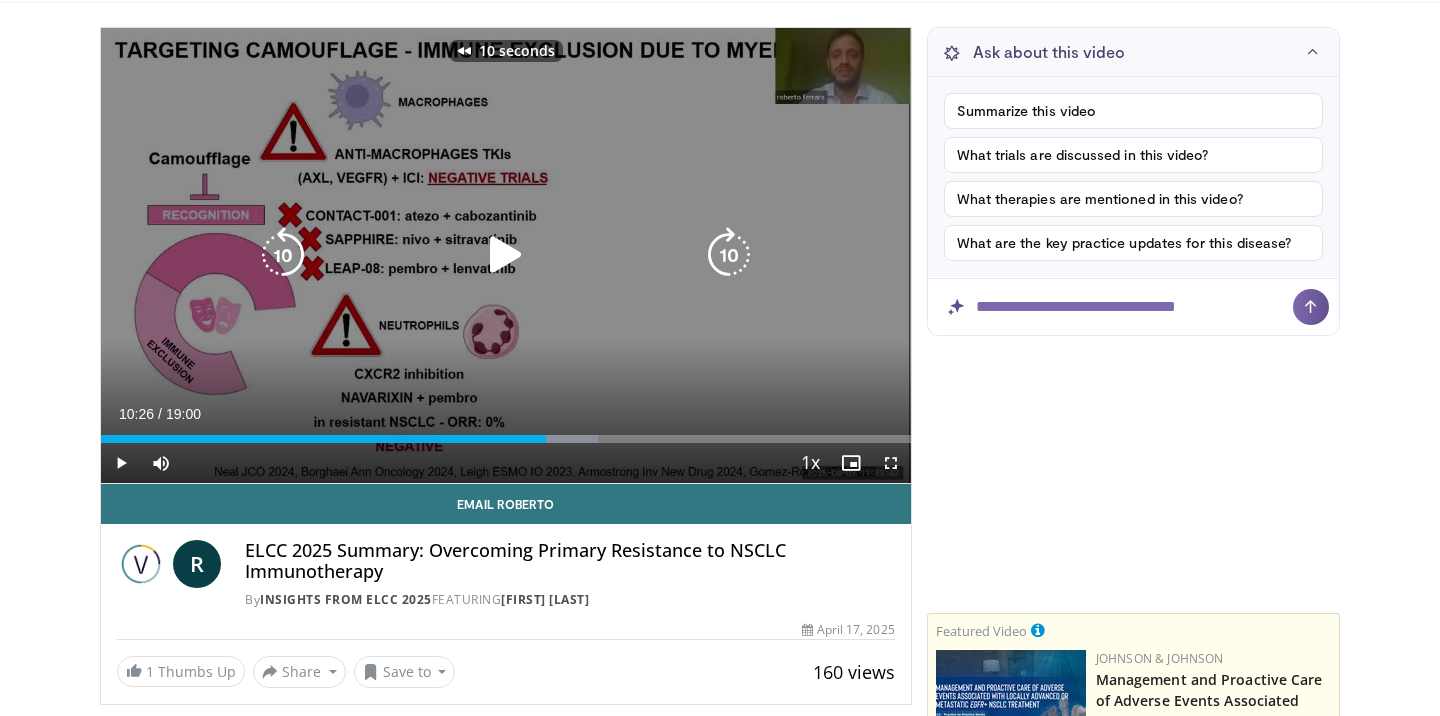click at bounding box center (283, 255) 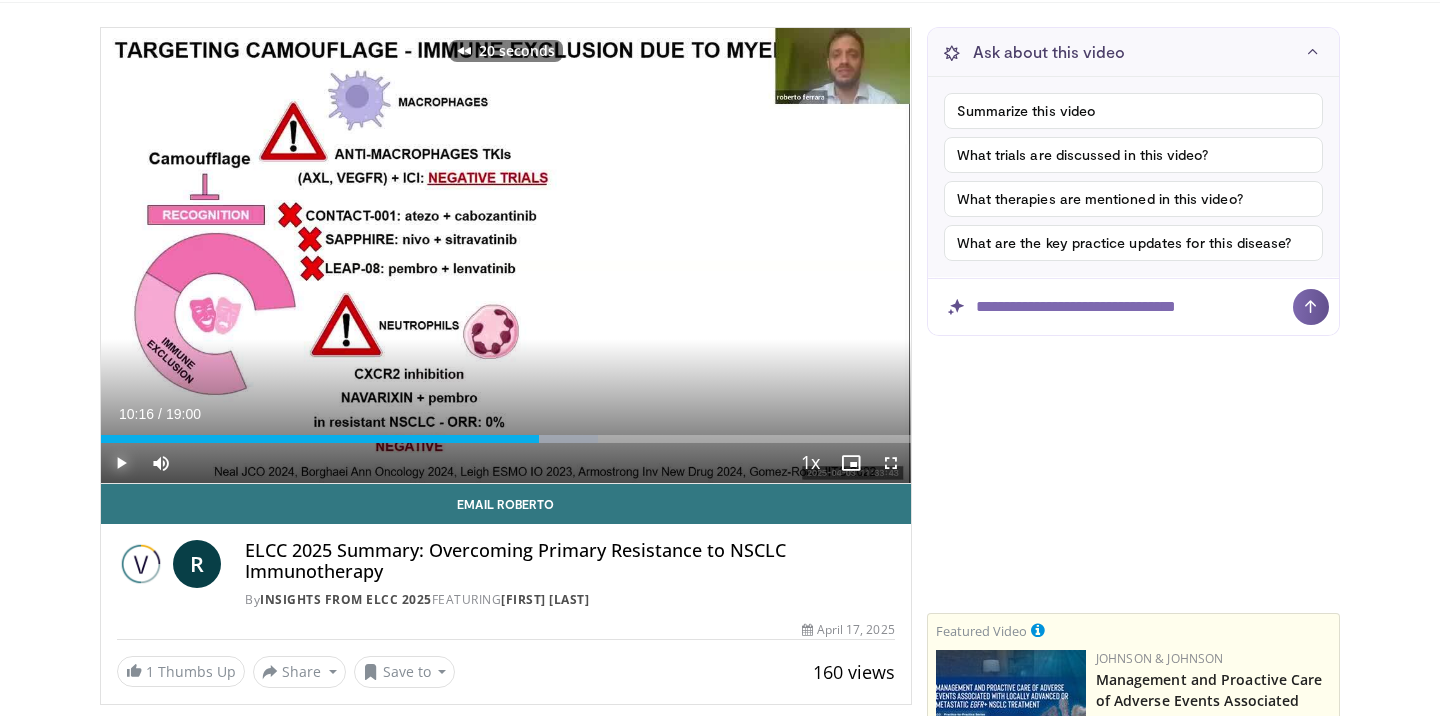 click at bounding box center [121, 463] 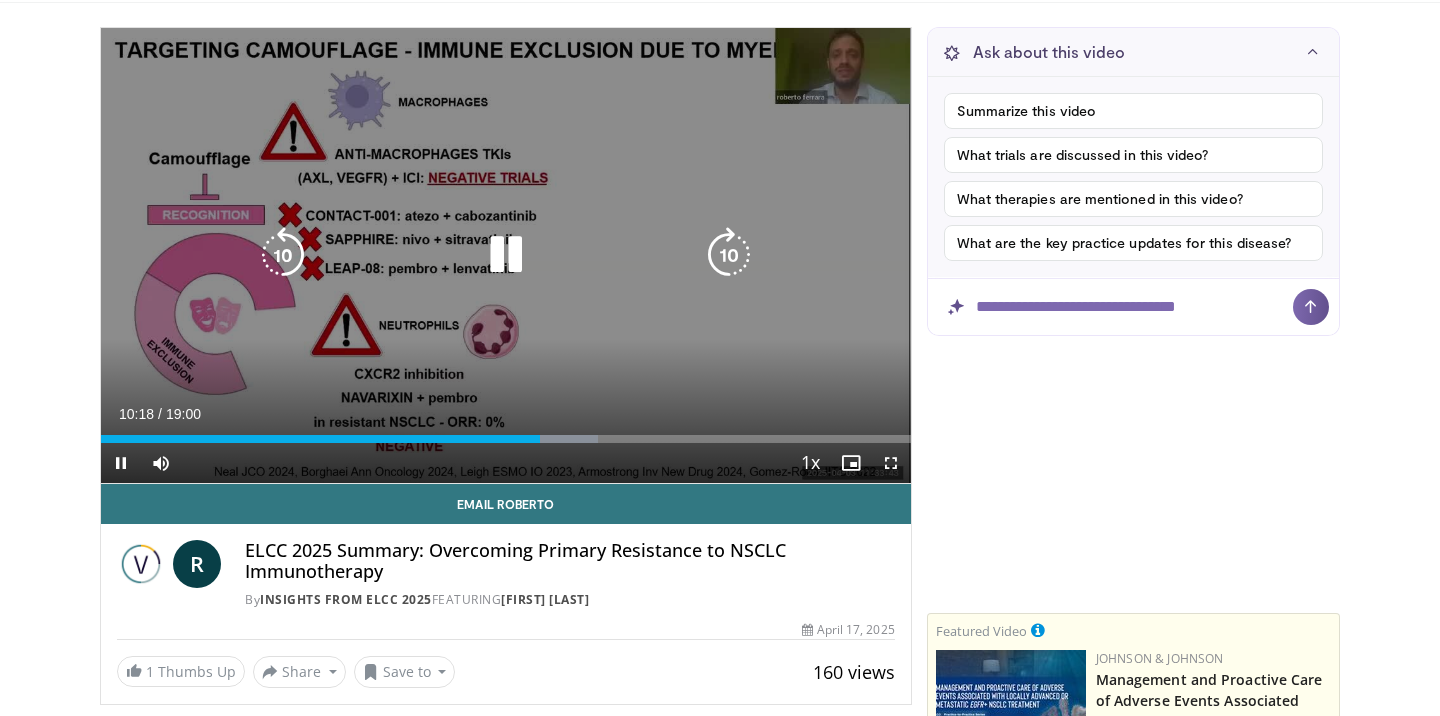 click at bounding box center [283, 255] 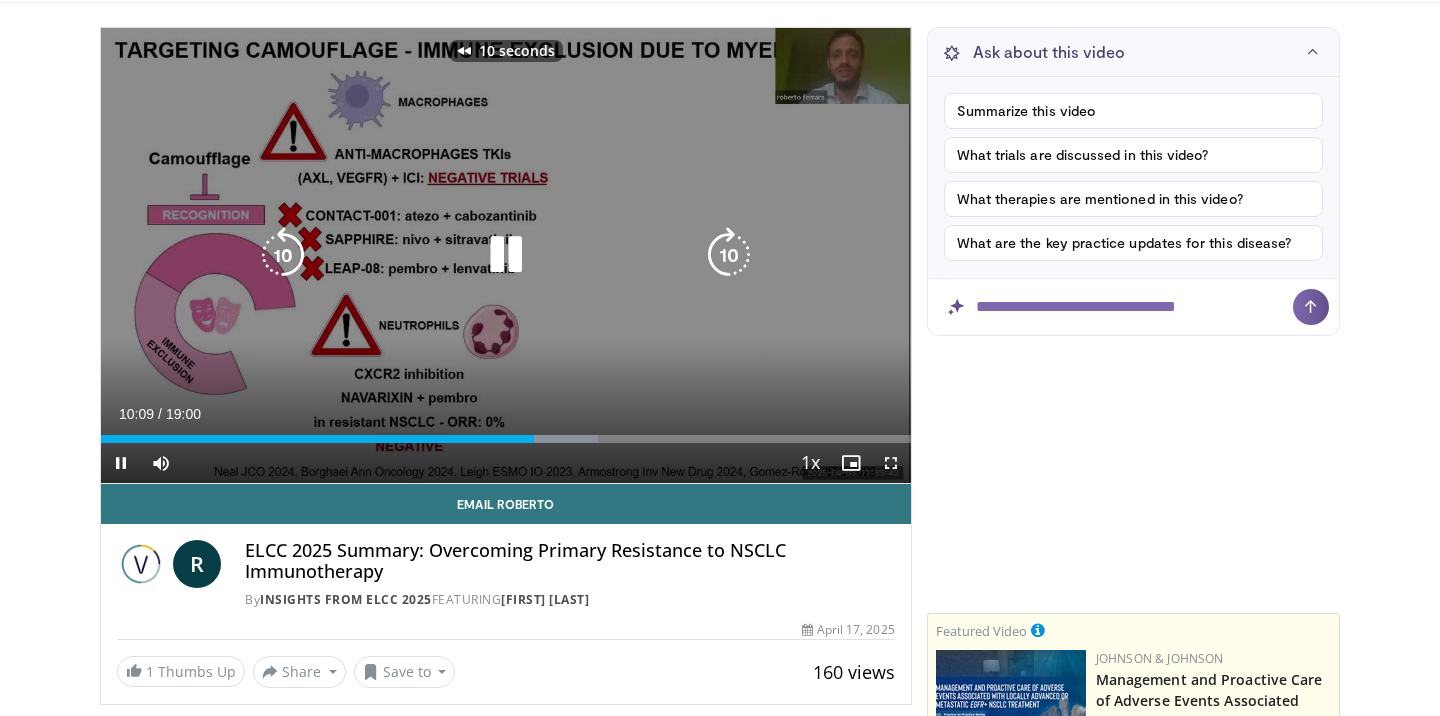 click at bounding box center [283, 255] 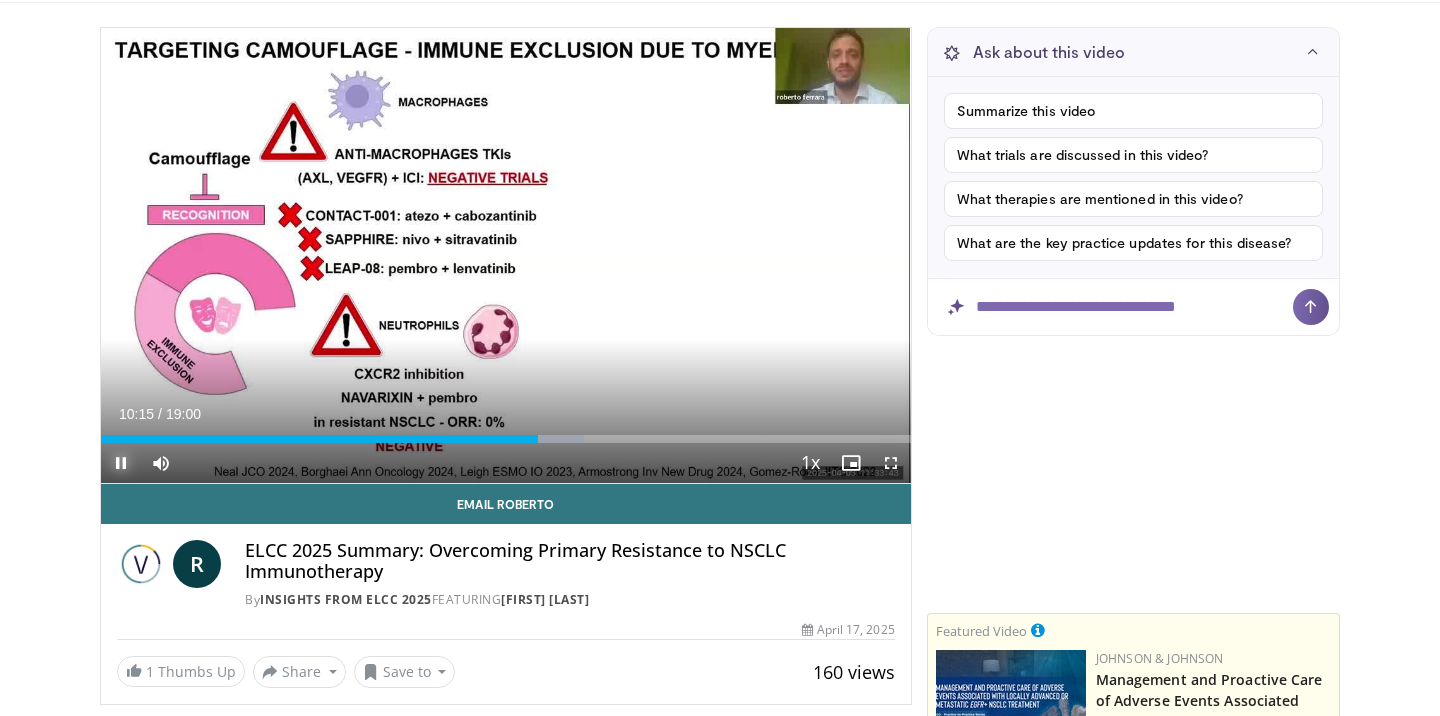 click at bounding box center [121, 463] 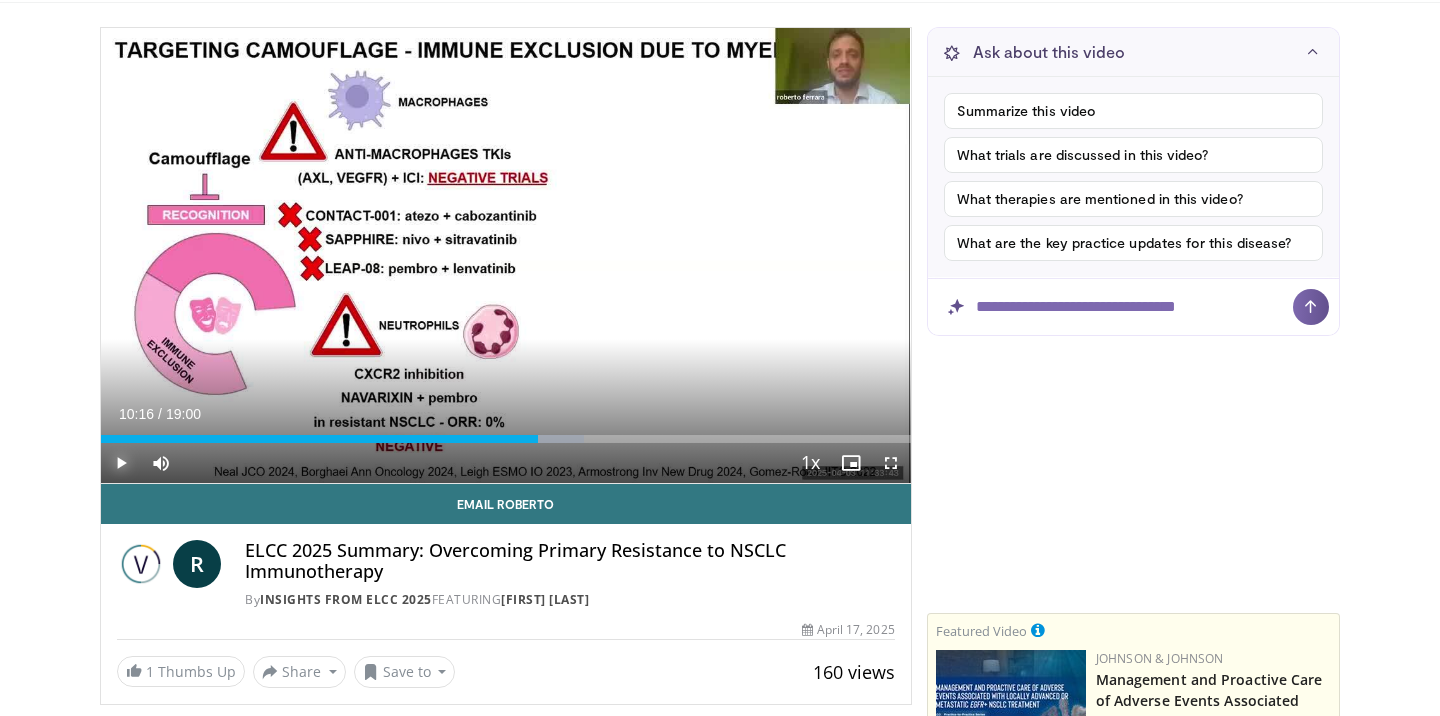 click at bounding box center [121, 463] 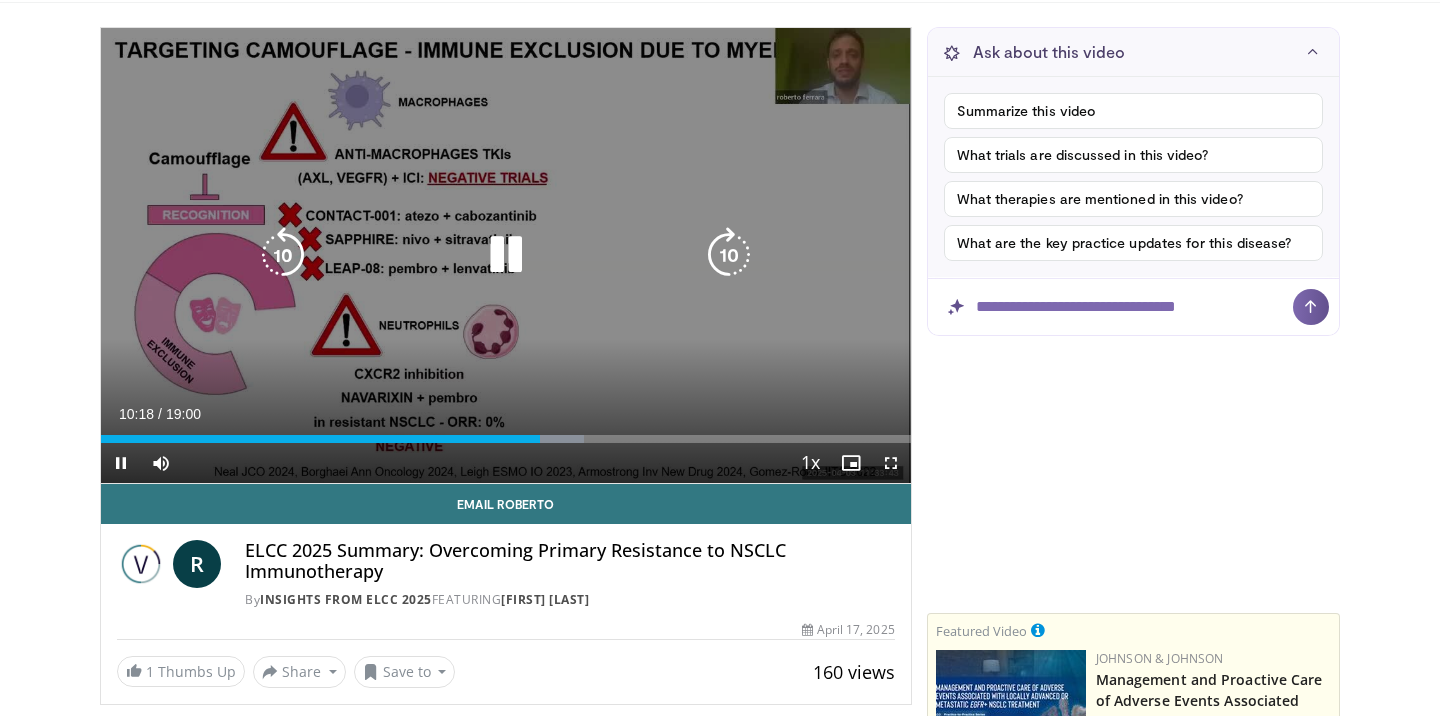 click at bounding box center [283, 255] 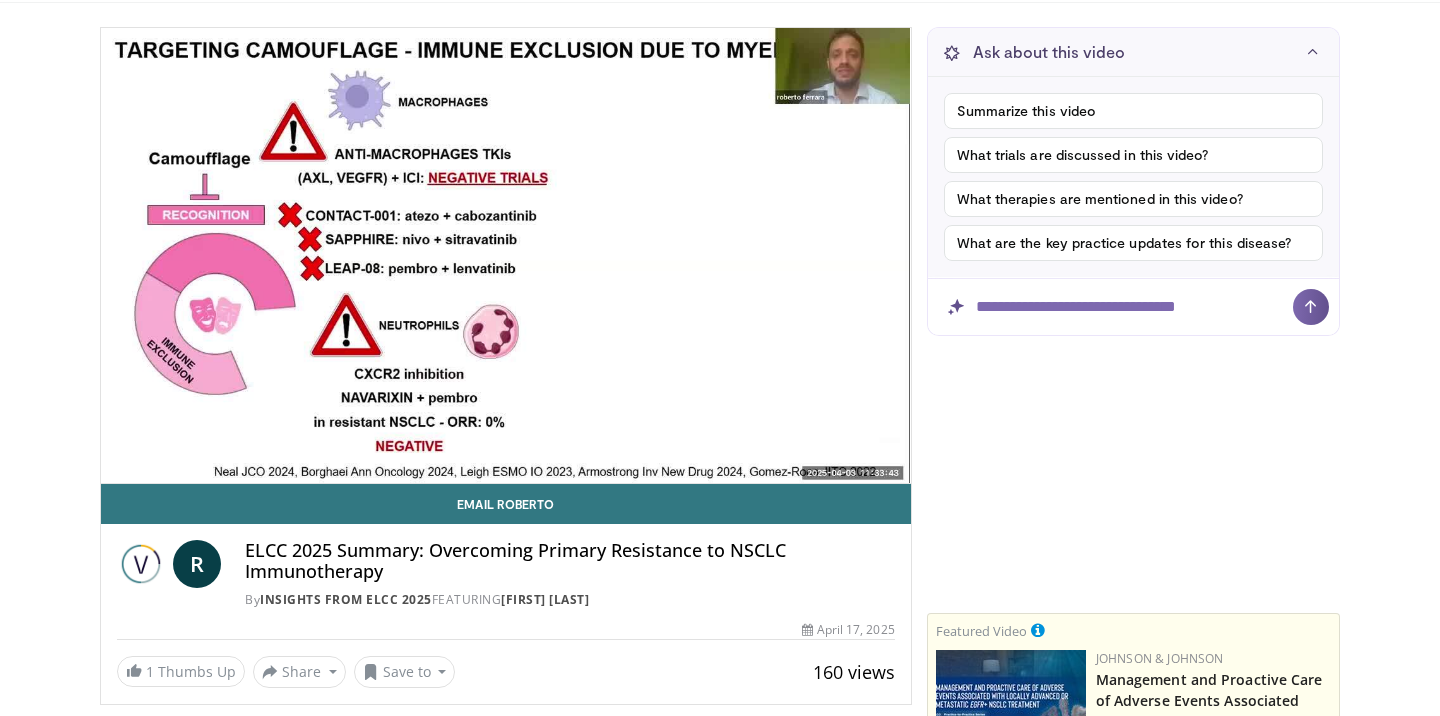 click on "10 seconds
Tap to unmute" at bounding box center (506, 255) 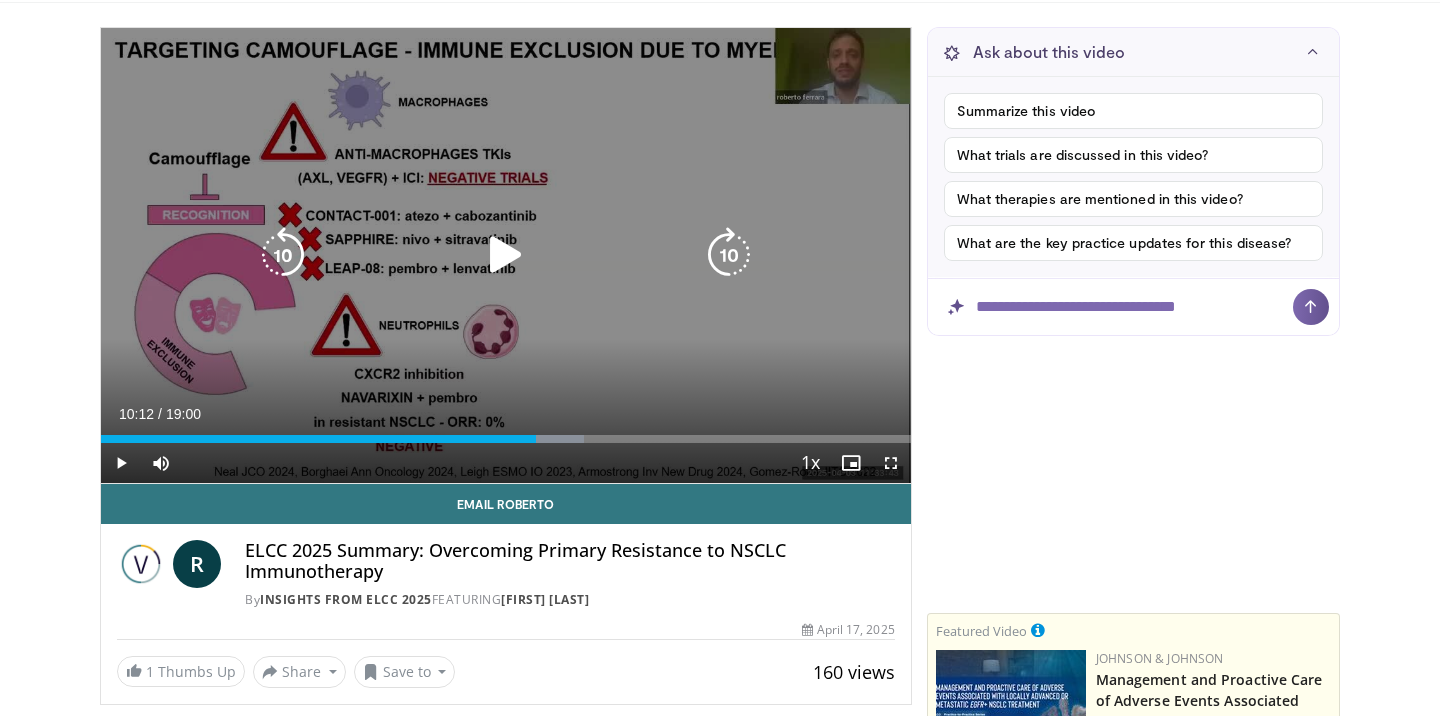 click at bounding box center (283, 255) 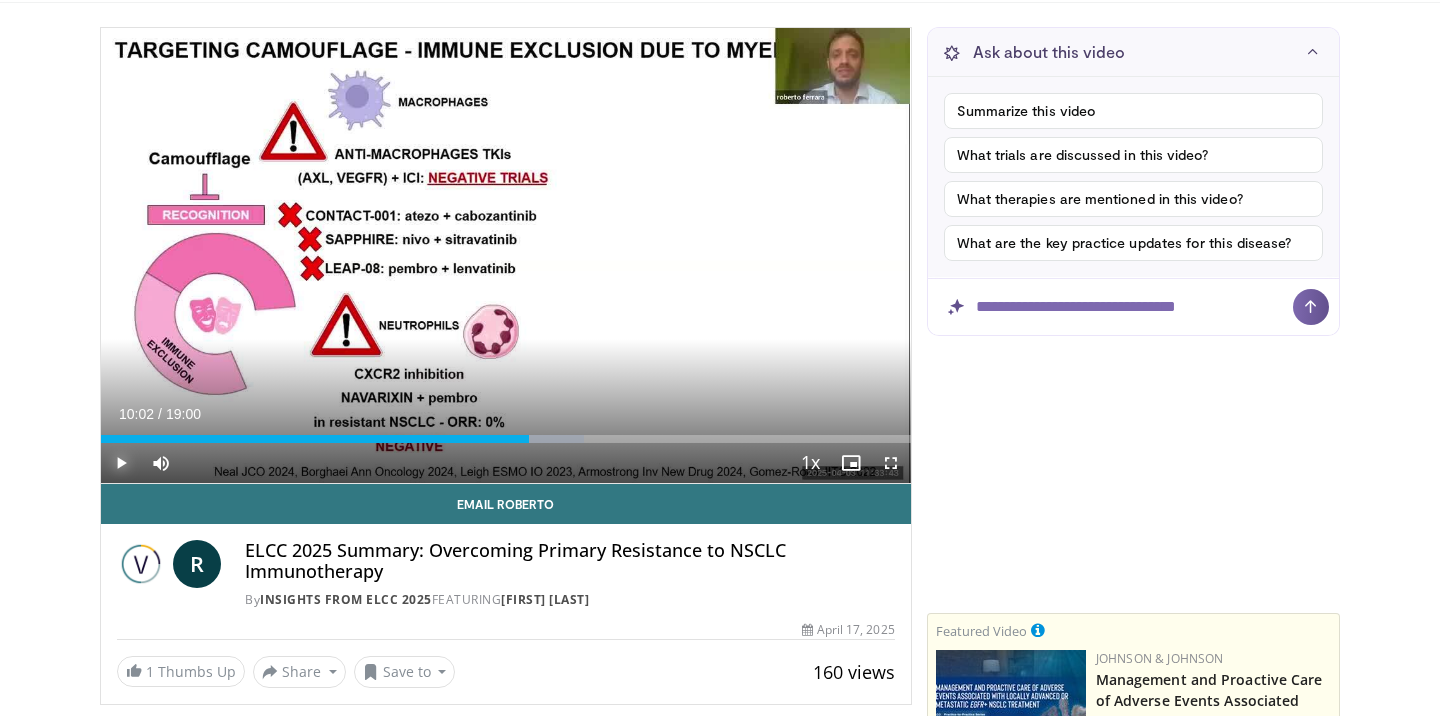 click at bounding box center (121, 463) 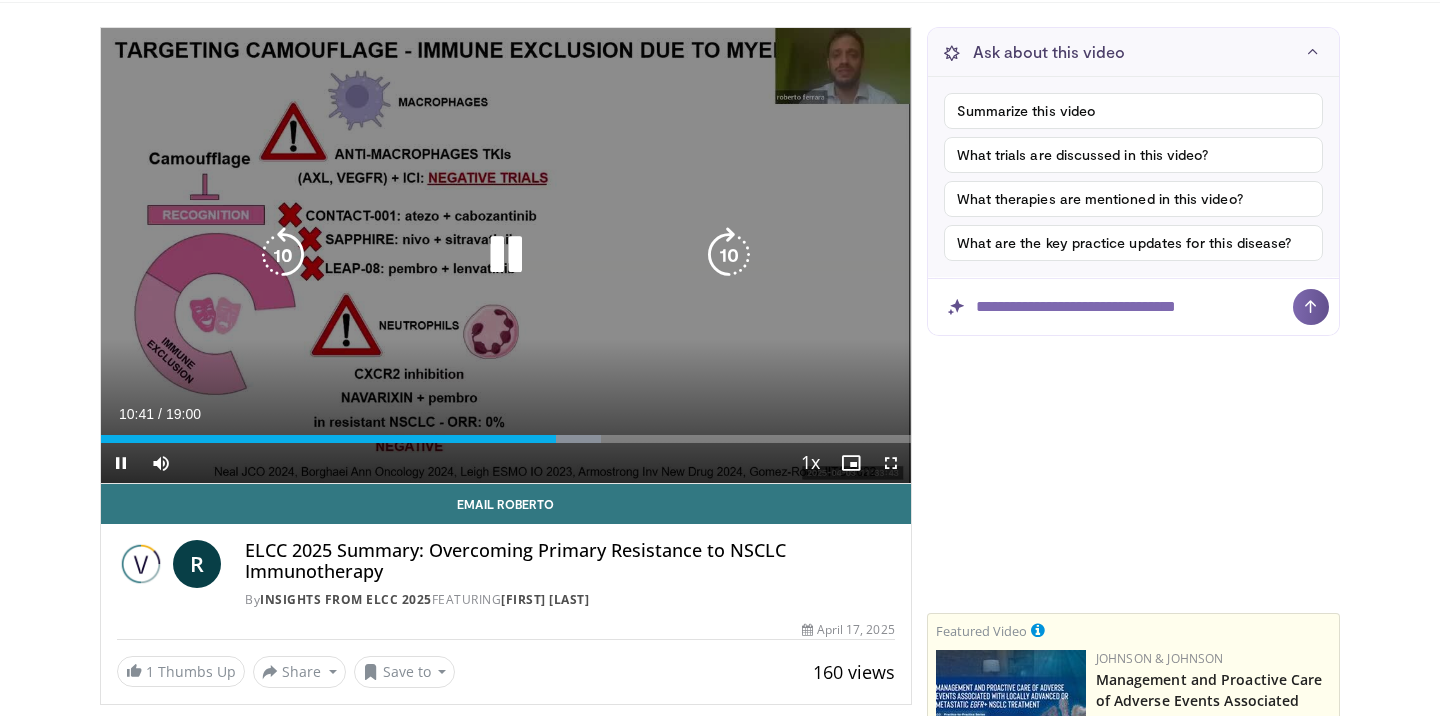 click at bounding box center (283, 255) 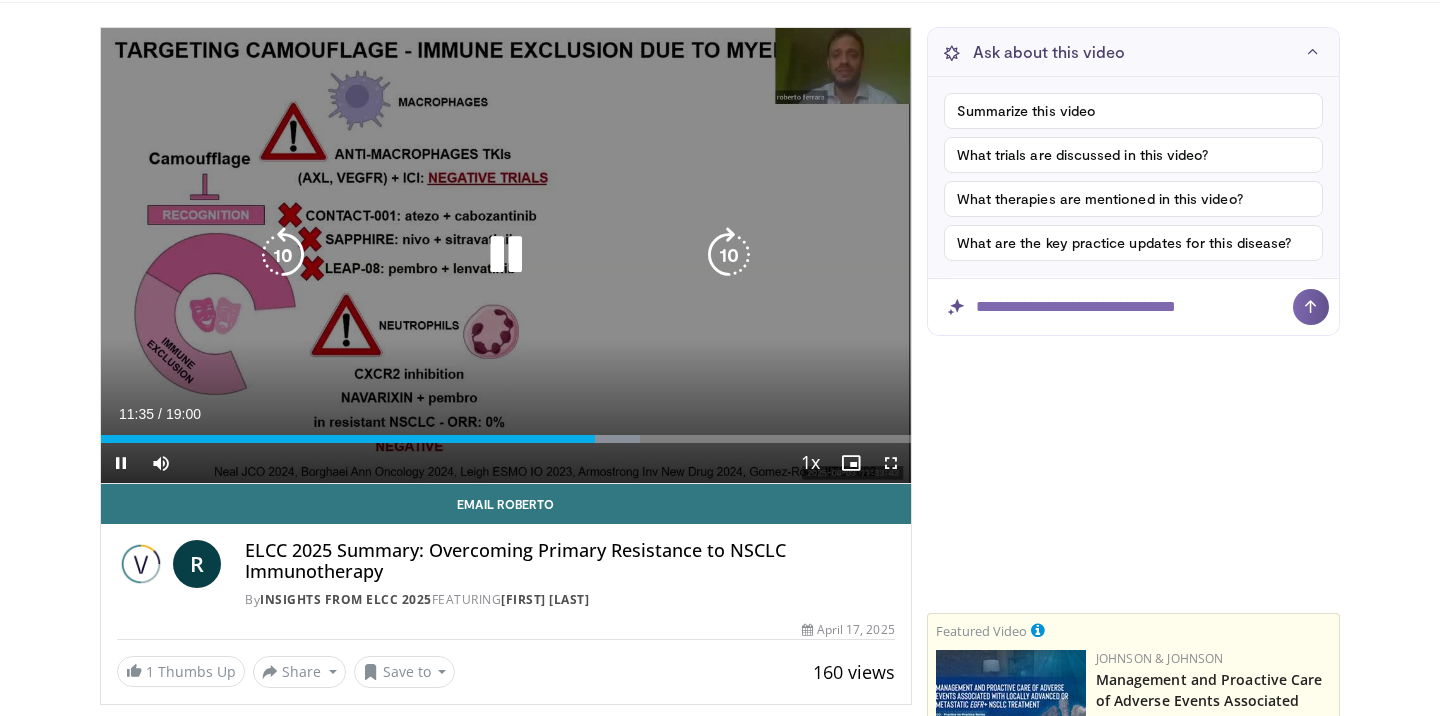 click at bounding box center (506, 255) 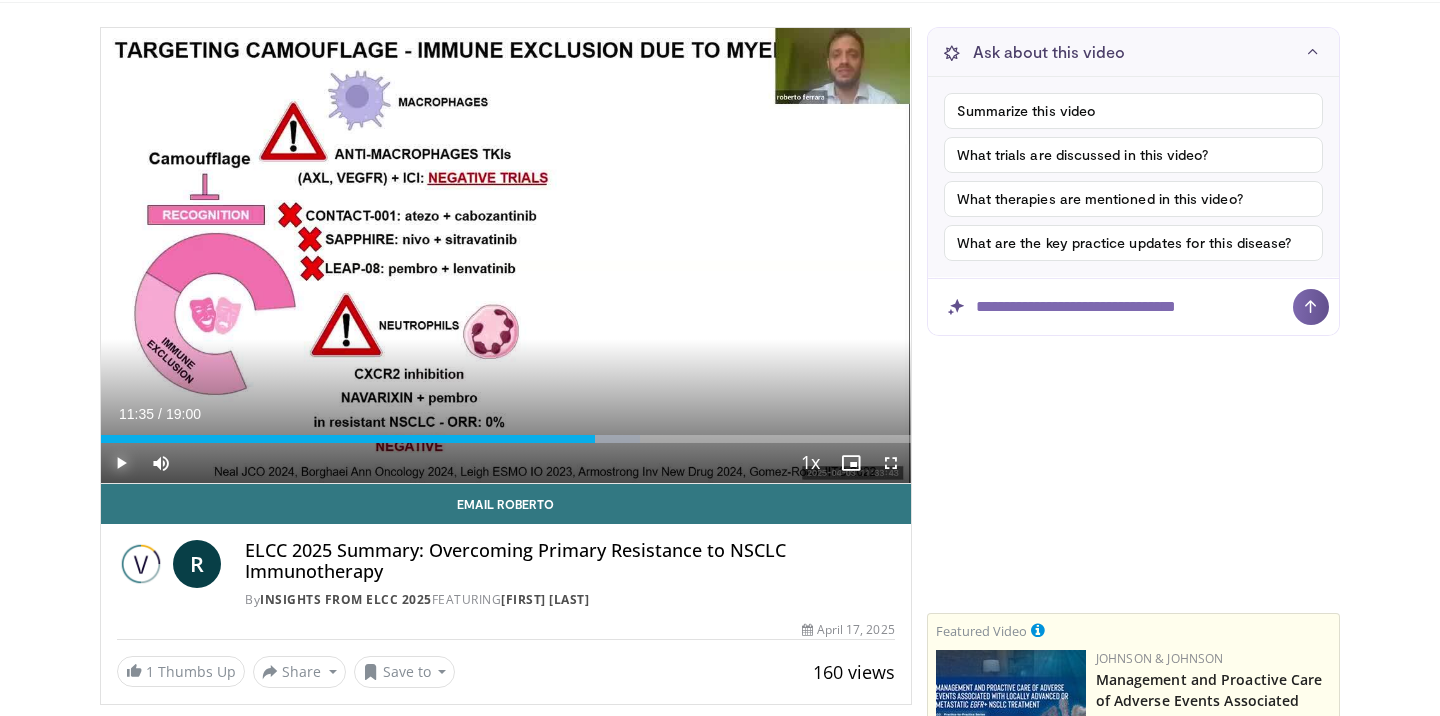 click at bounding box center (121, 463) 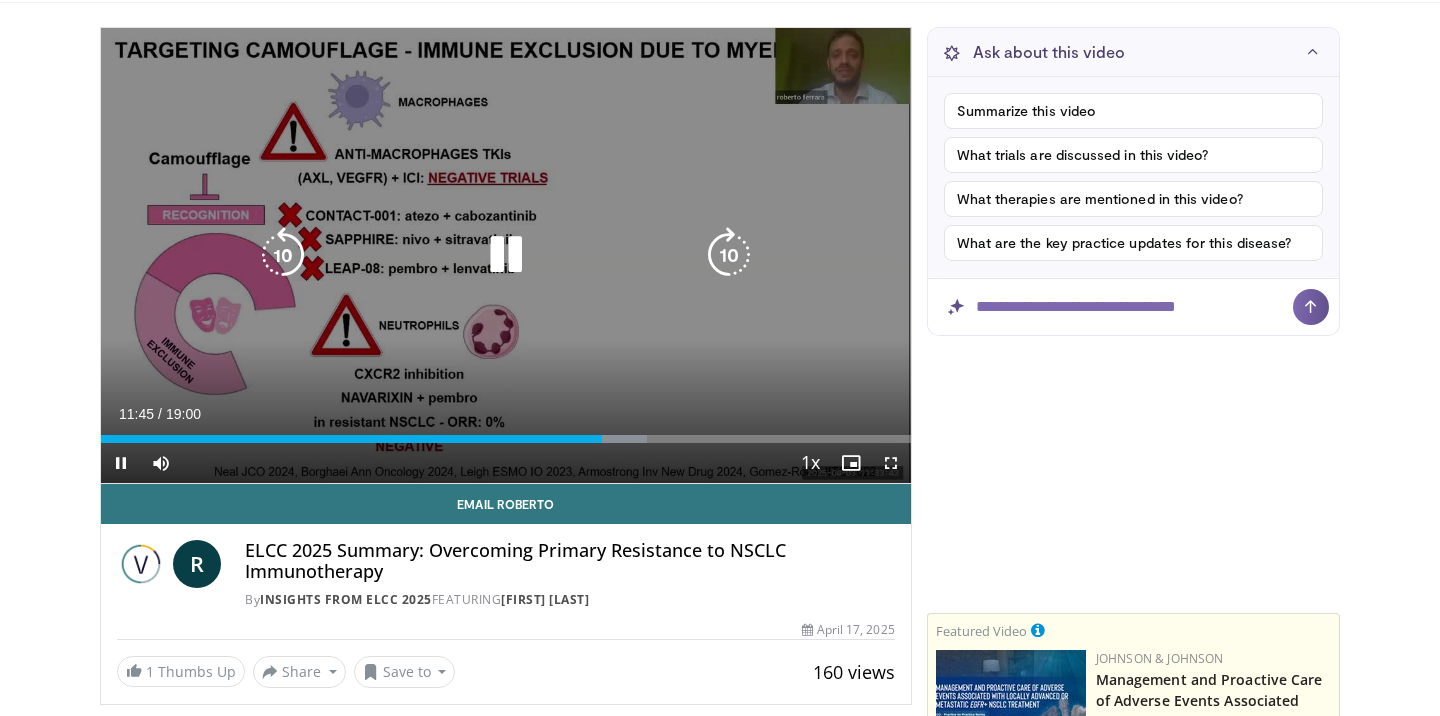 click at bounding box center [283, 255] 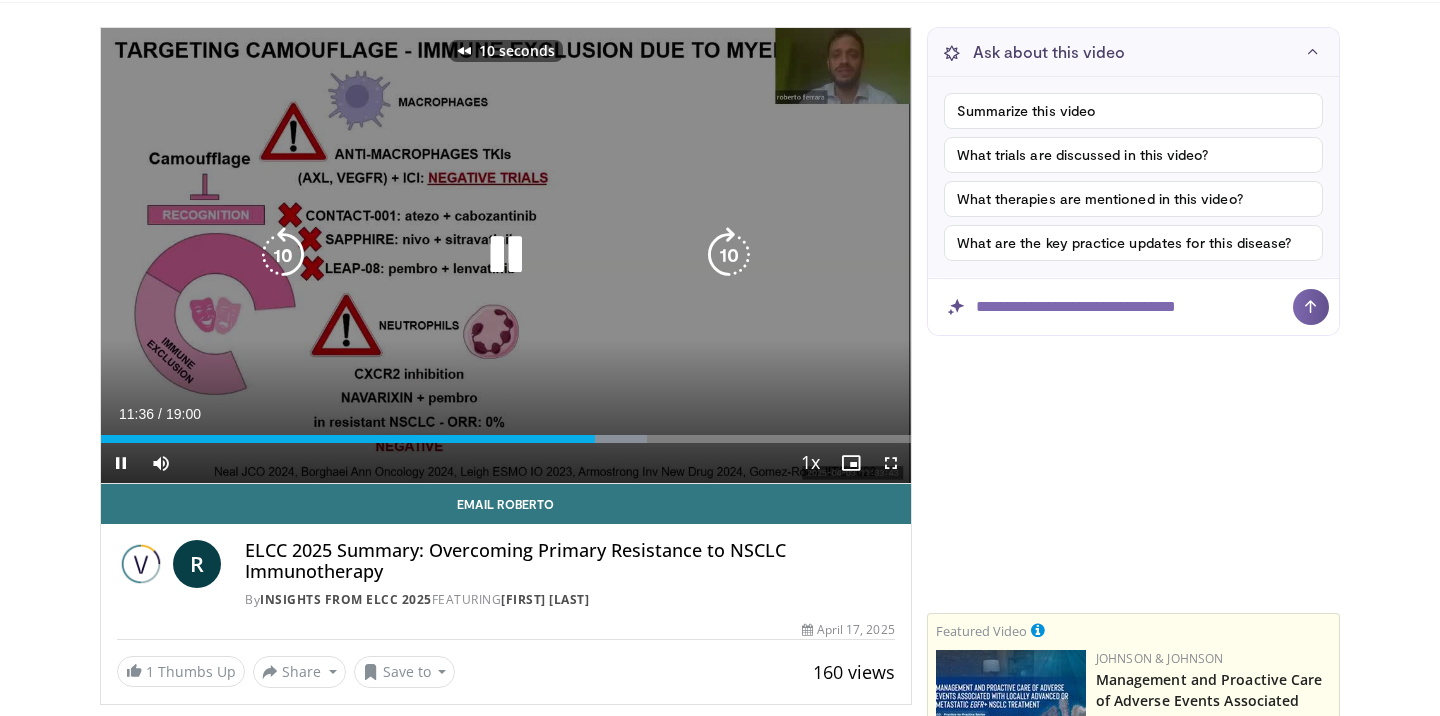click at bounding box center [283, 255] 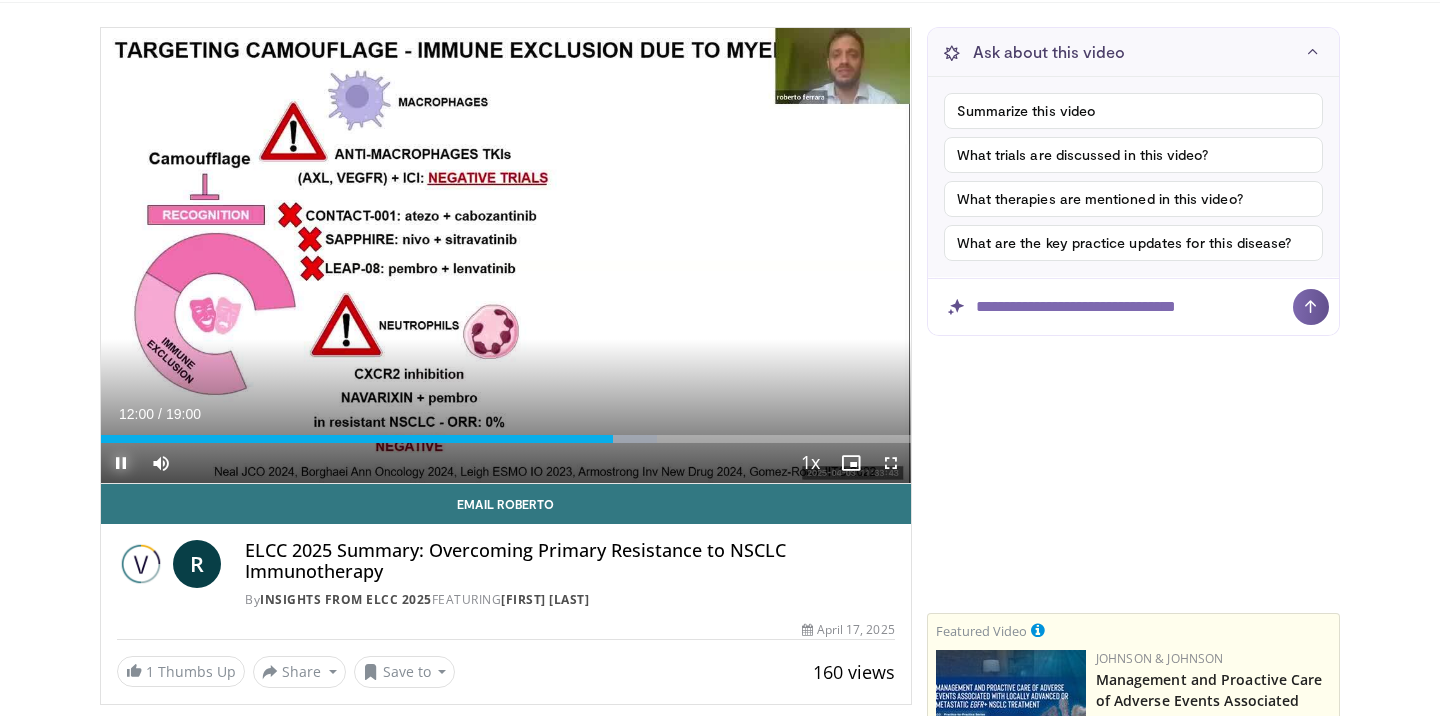 click at bounding box center (121, 463) 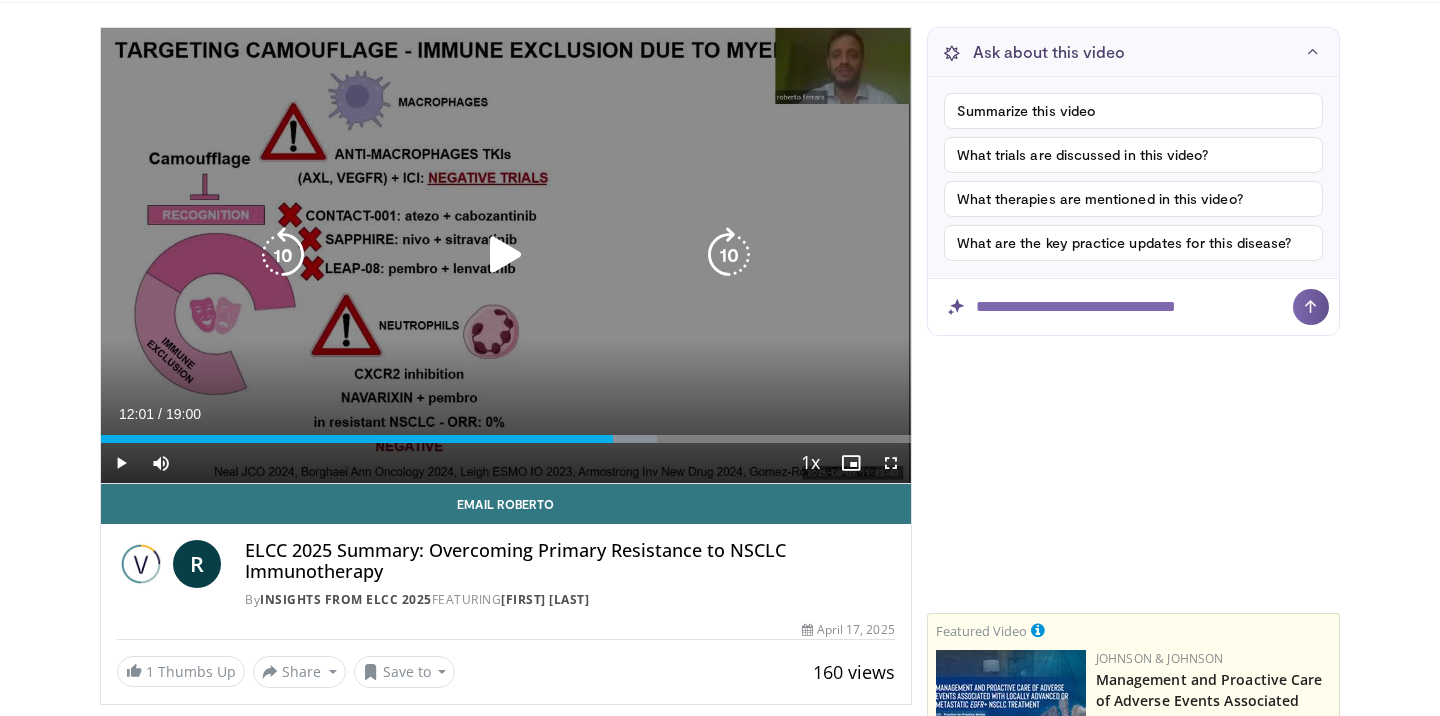 click at bounding box center (283, 255) 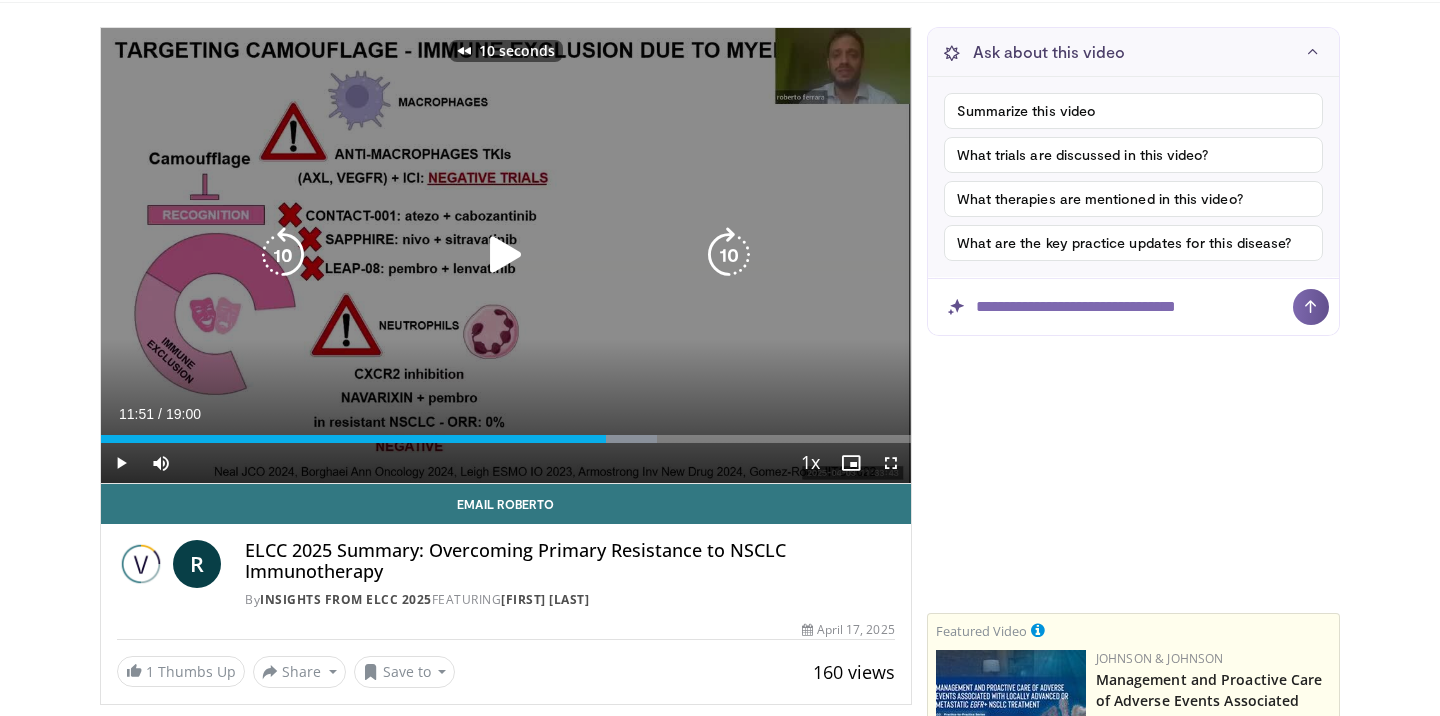click at bounding box center [506, 255] 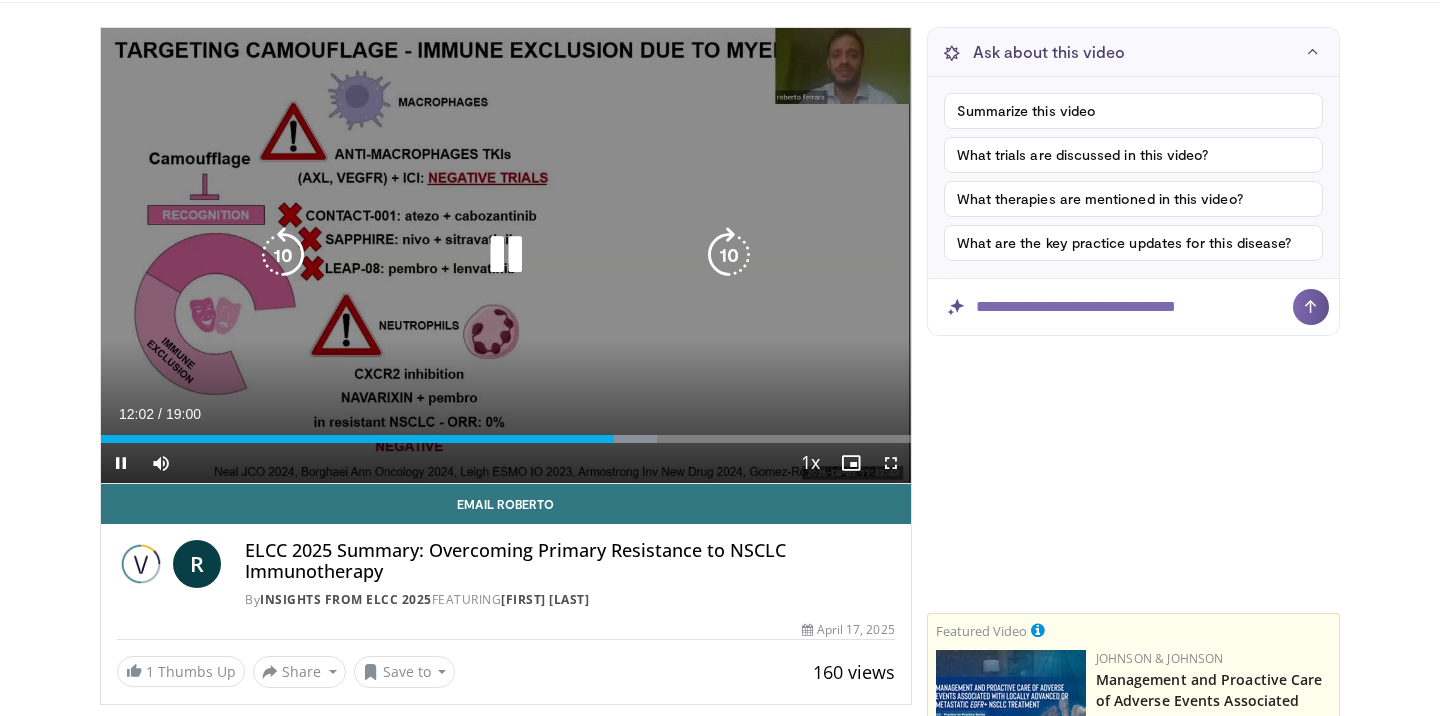 click at bounding box center (283, 255) 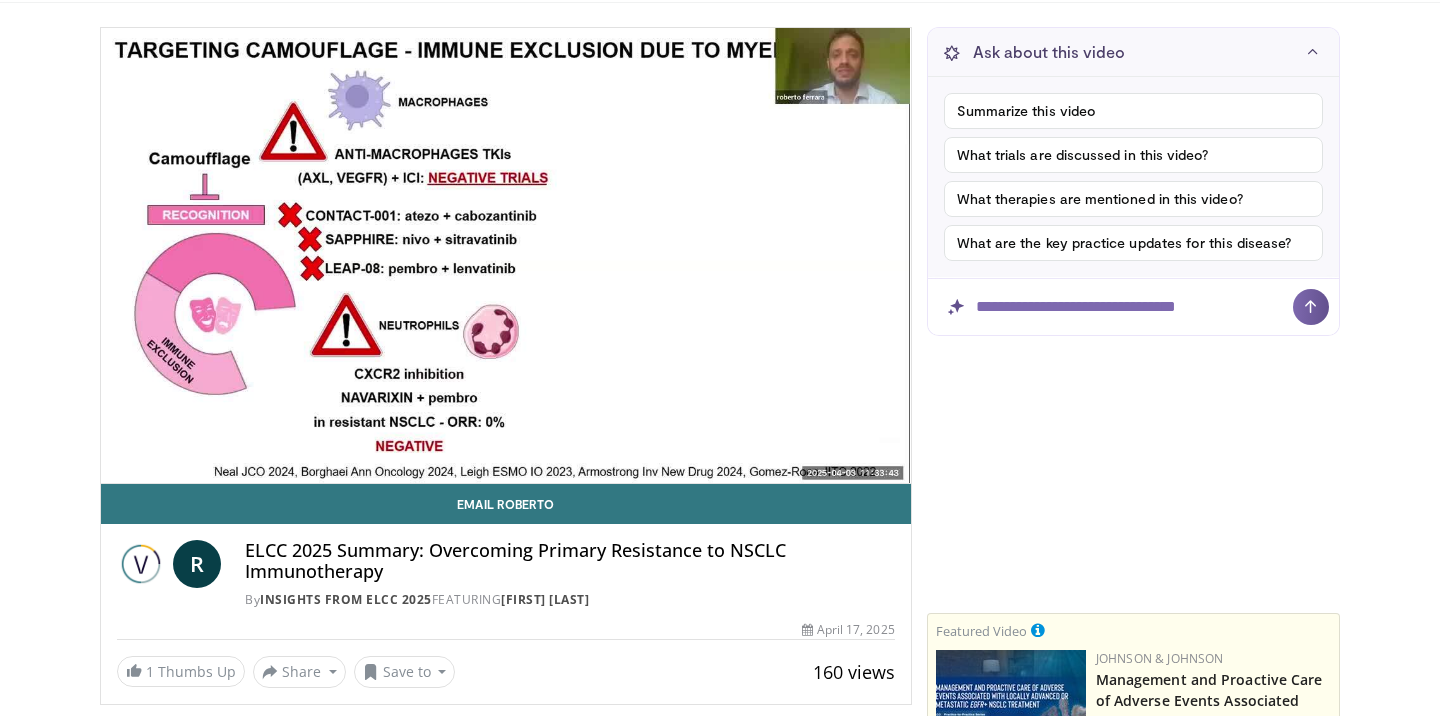 click on "10 seconds
Tap to unmute" at bounding box center (506, 255) 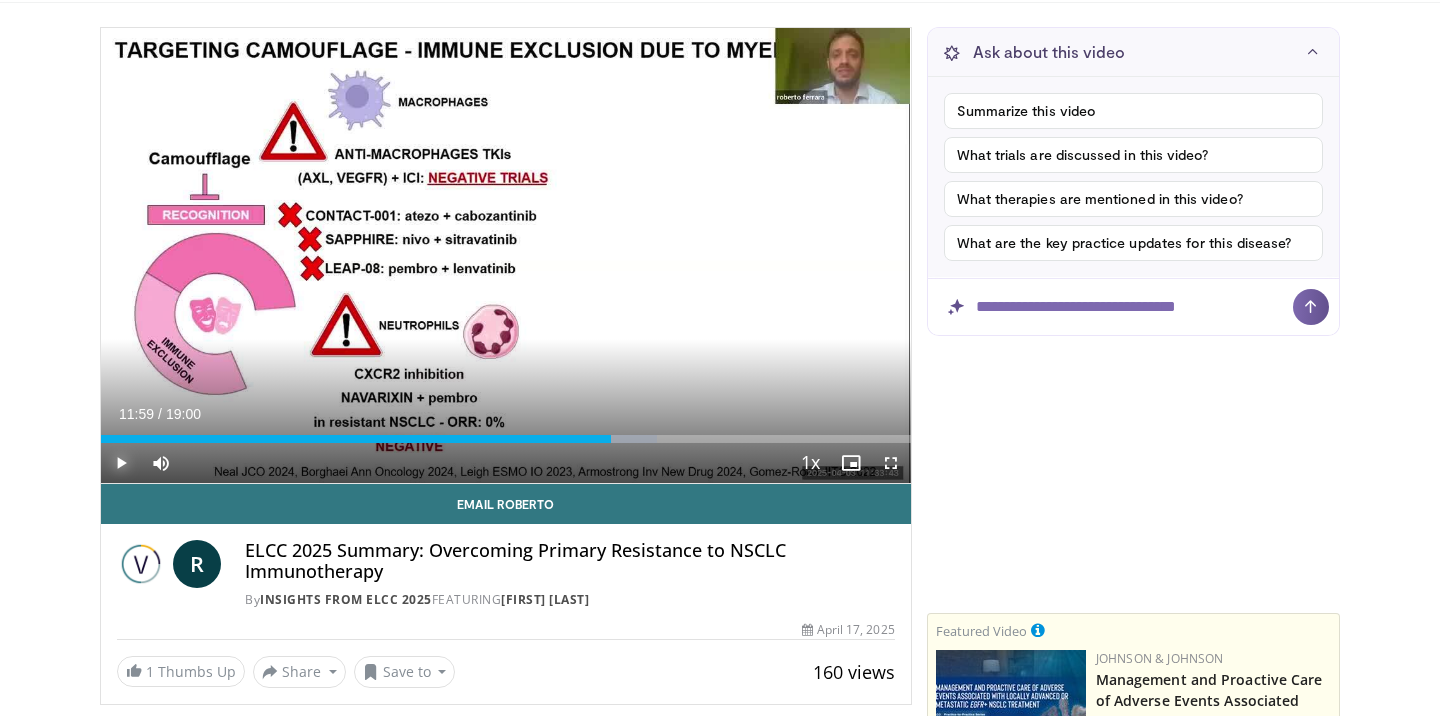 click at bounding box center [121, 463] 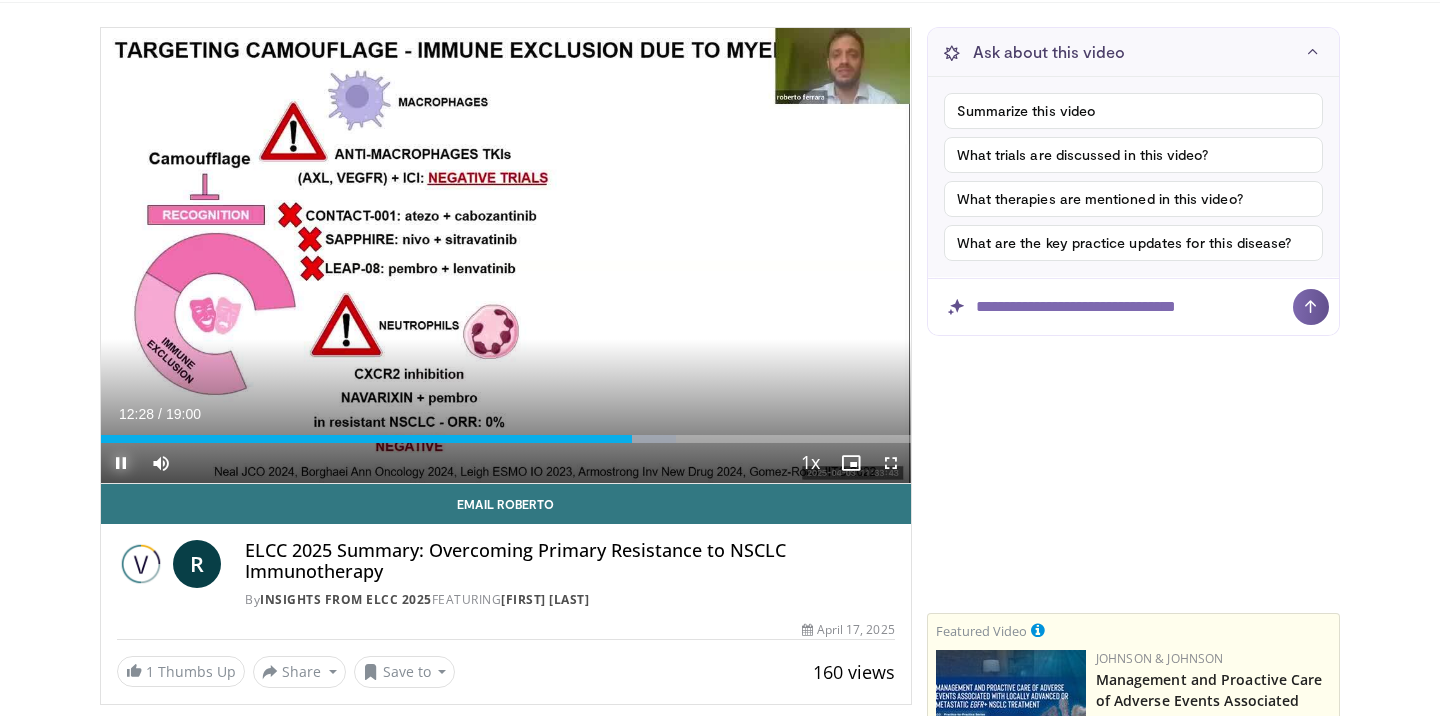 click at bounding box center [121, 463] 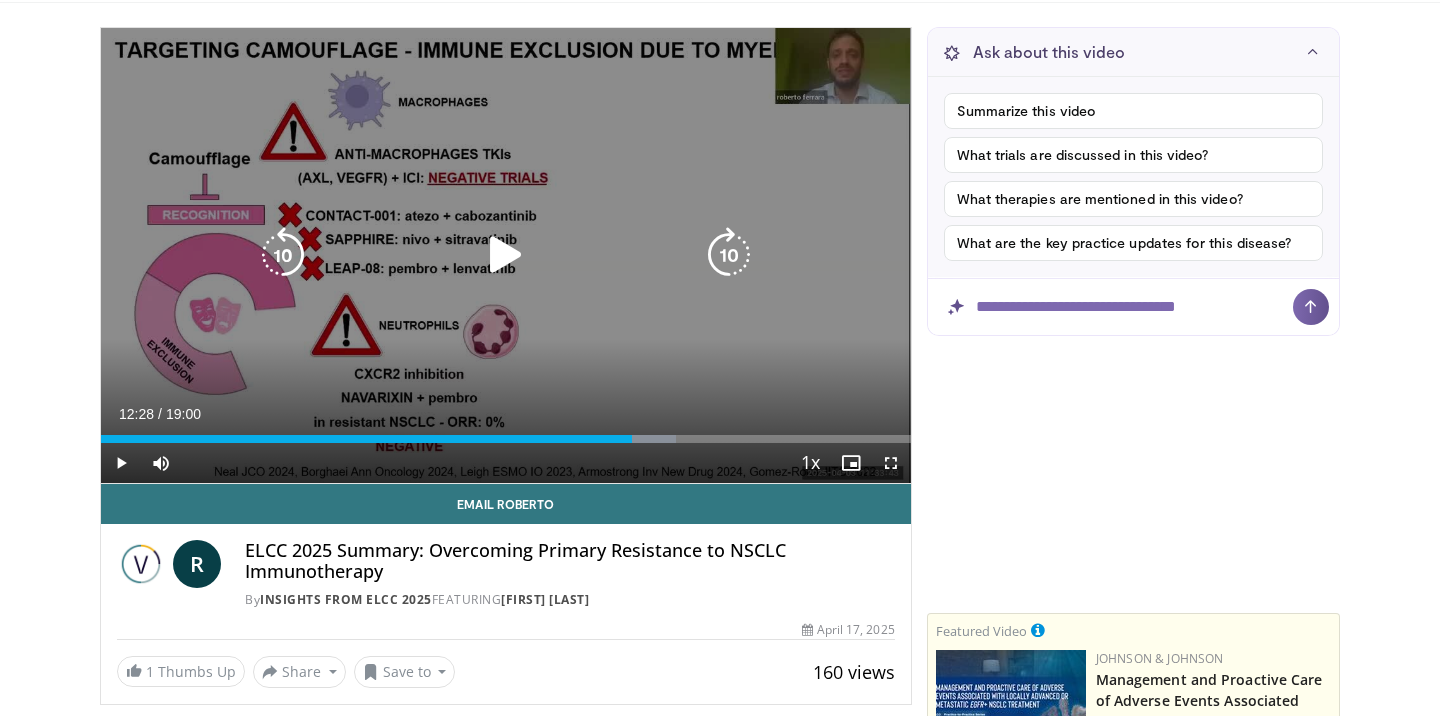 click at bounding box center (506, 255) 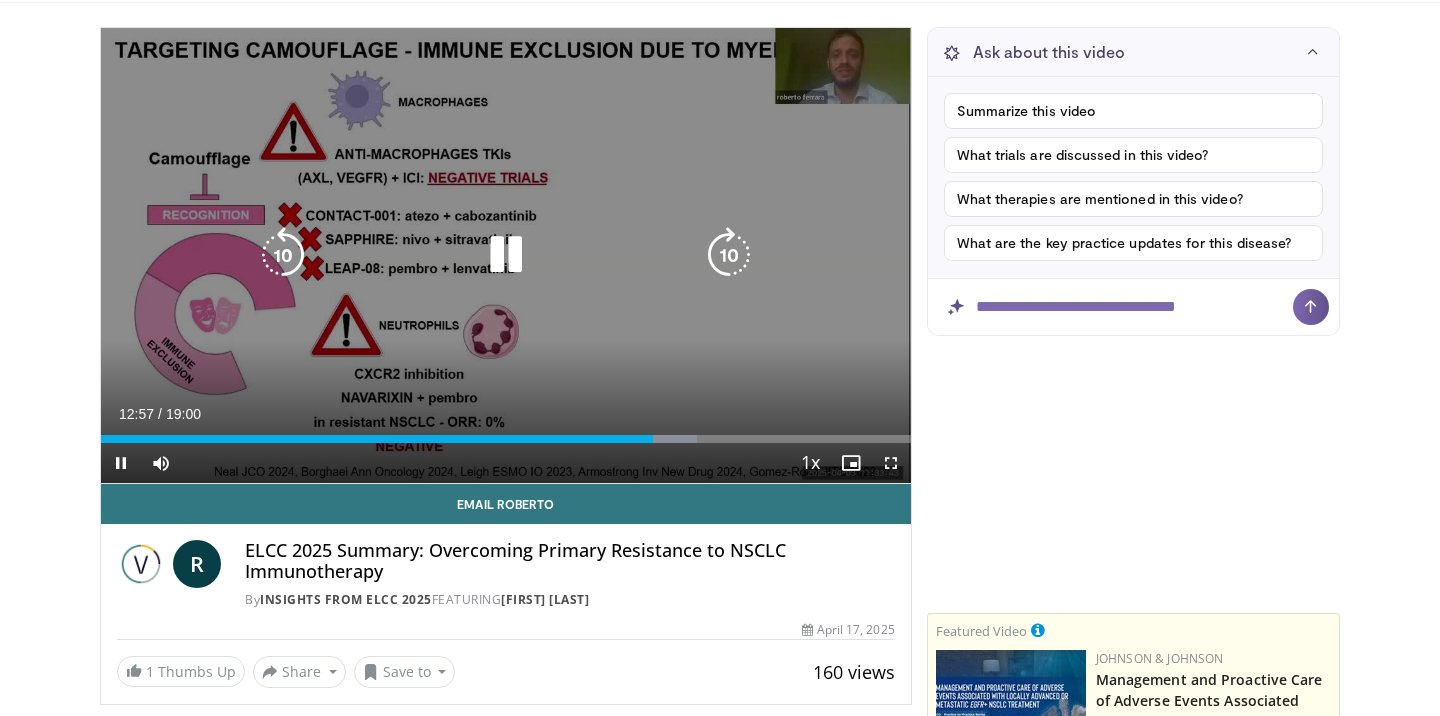 click at bounding box center (506, 255) 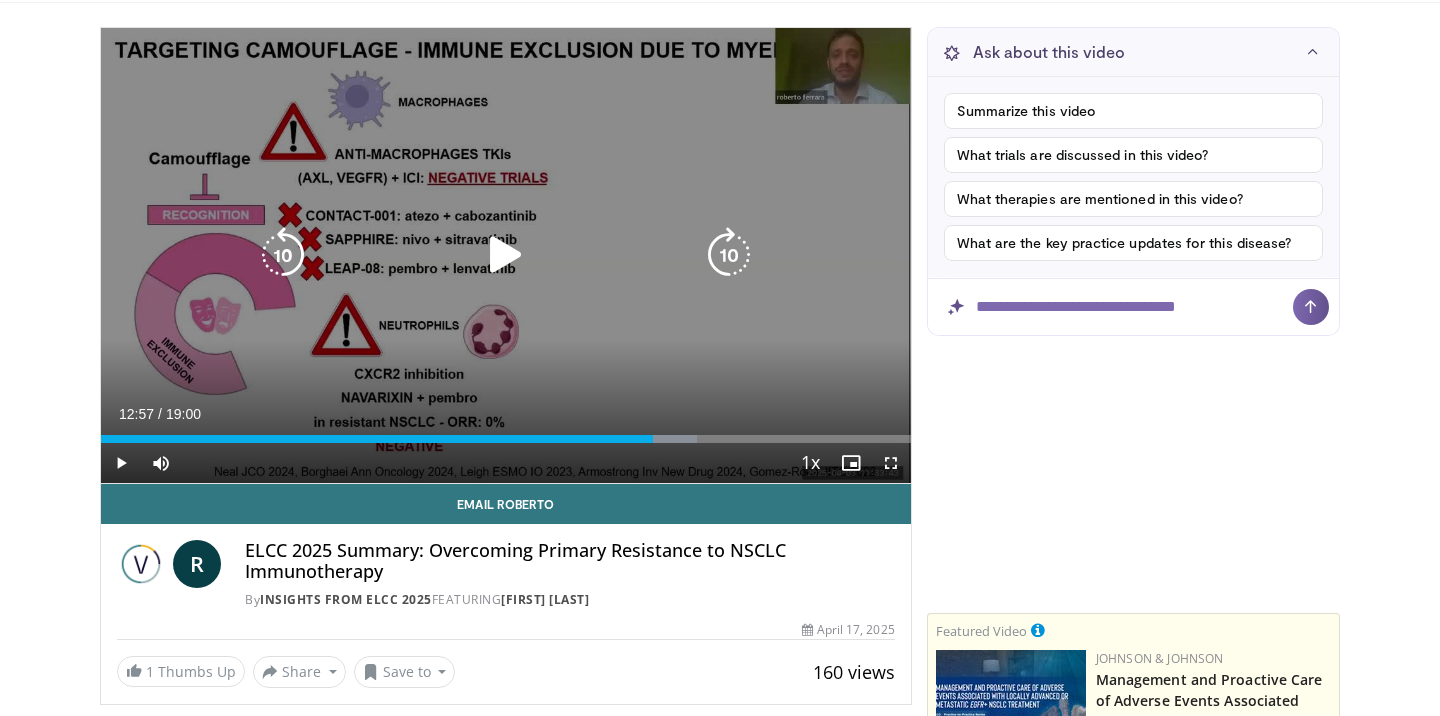click at bounding box center (506, 255) 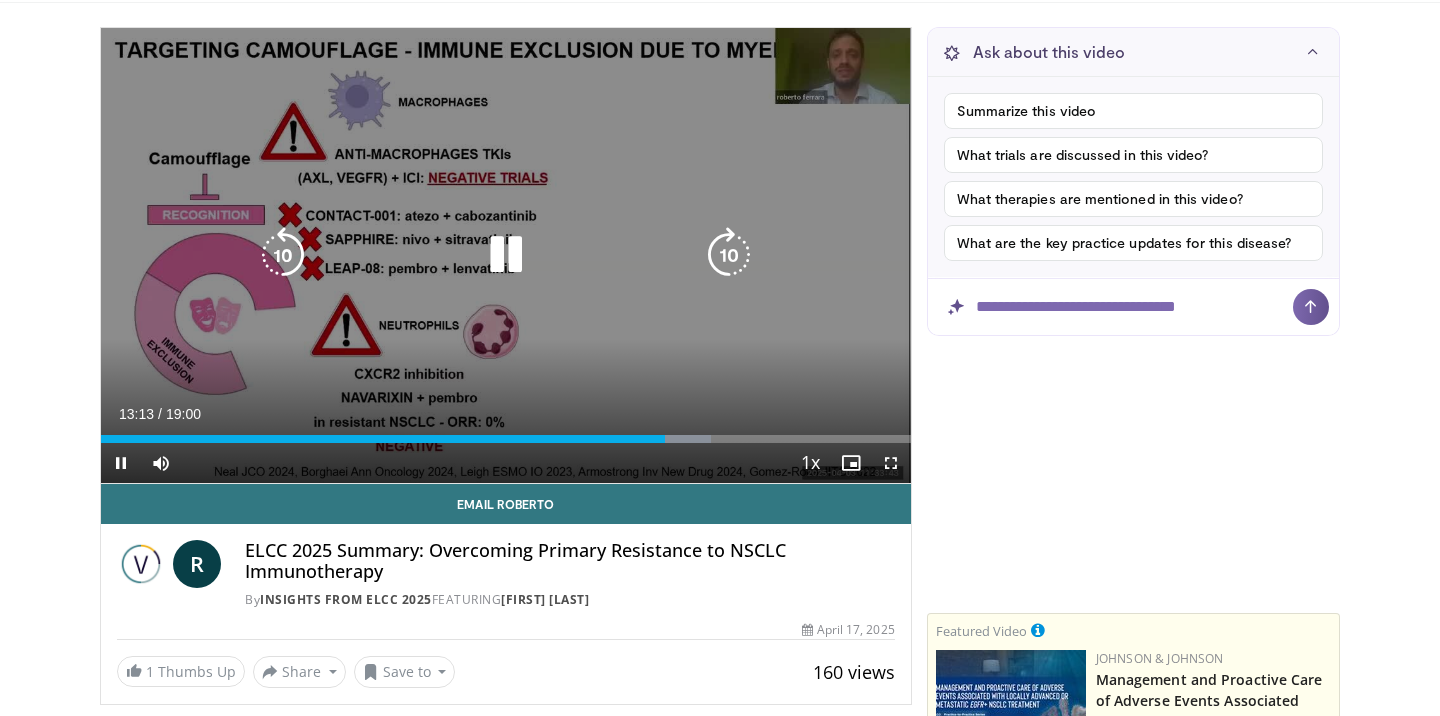 click at bounding box center [506, 255] 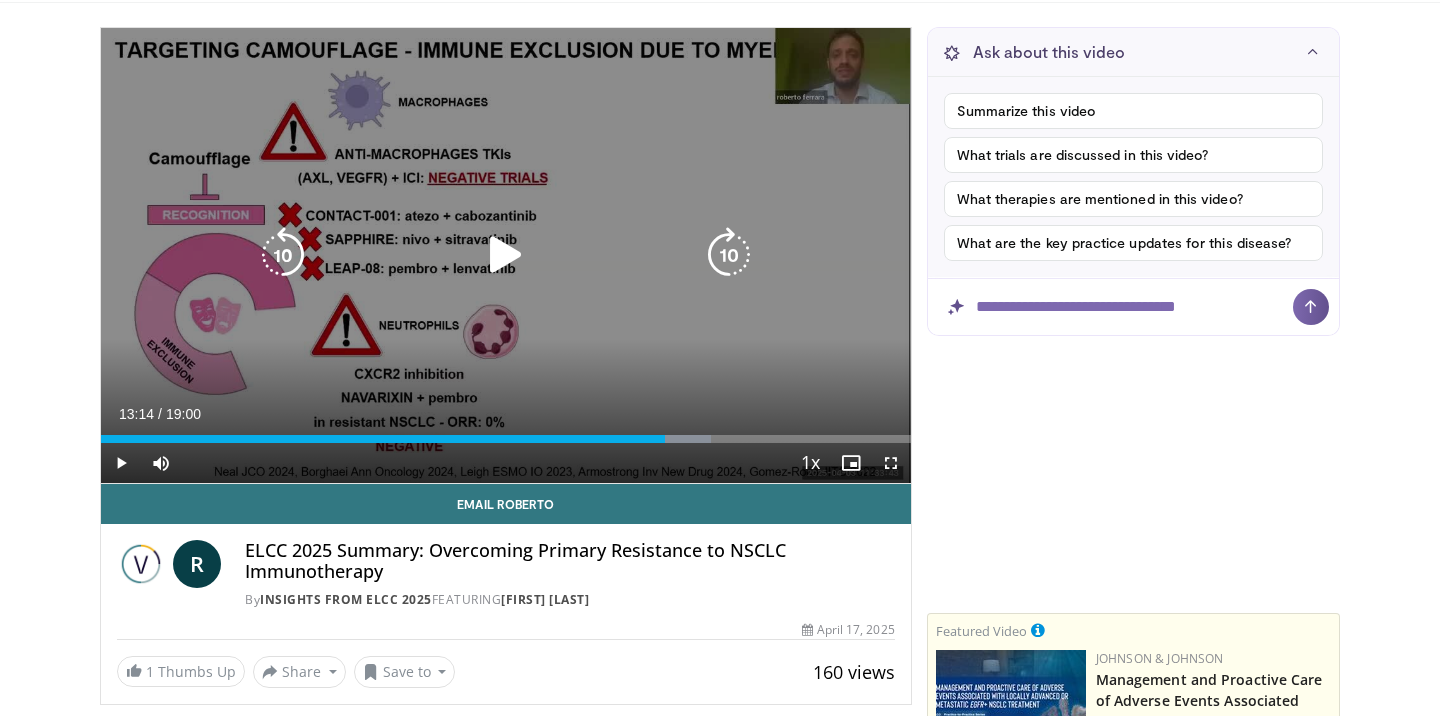 click at bounding box center (506, 255) 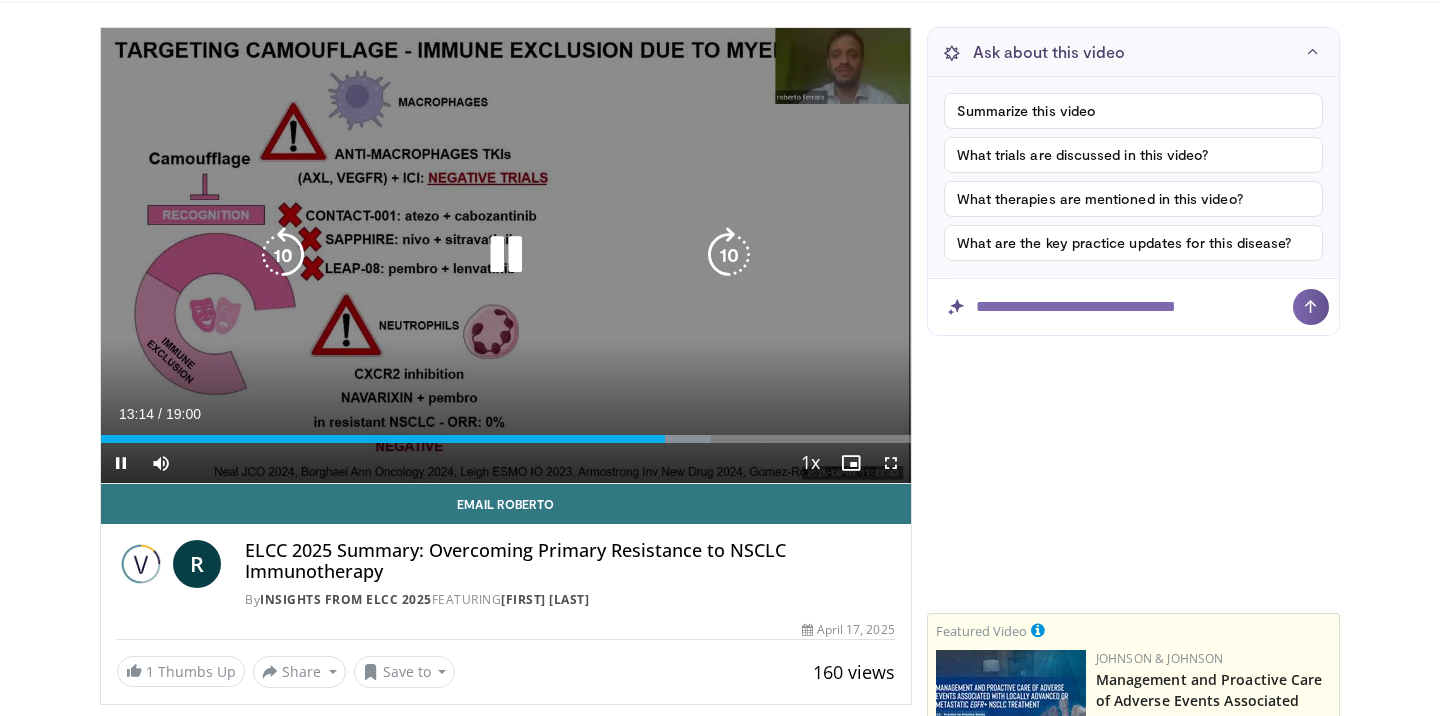 click at bounding box center (283, 255) 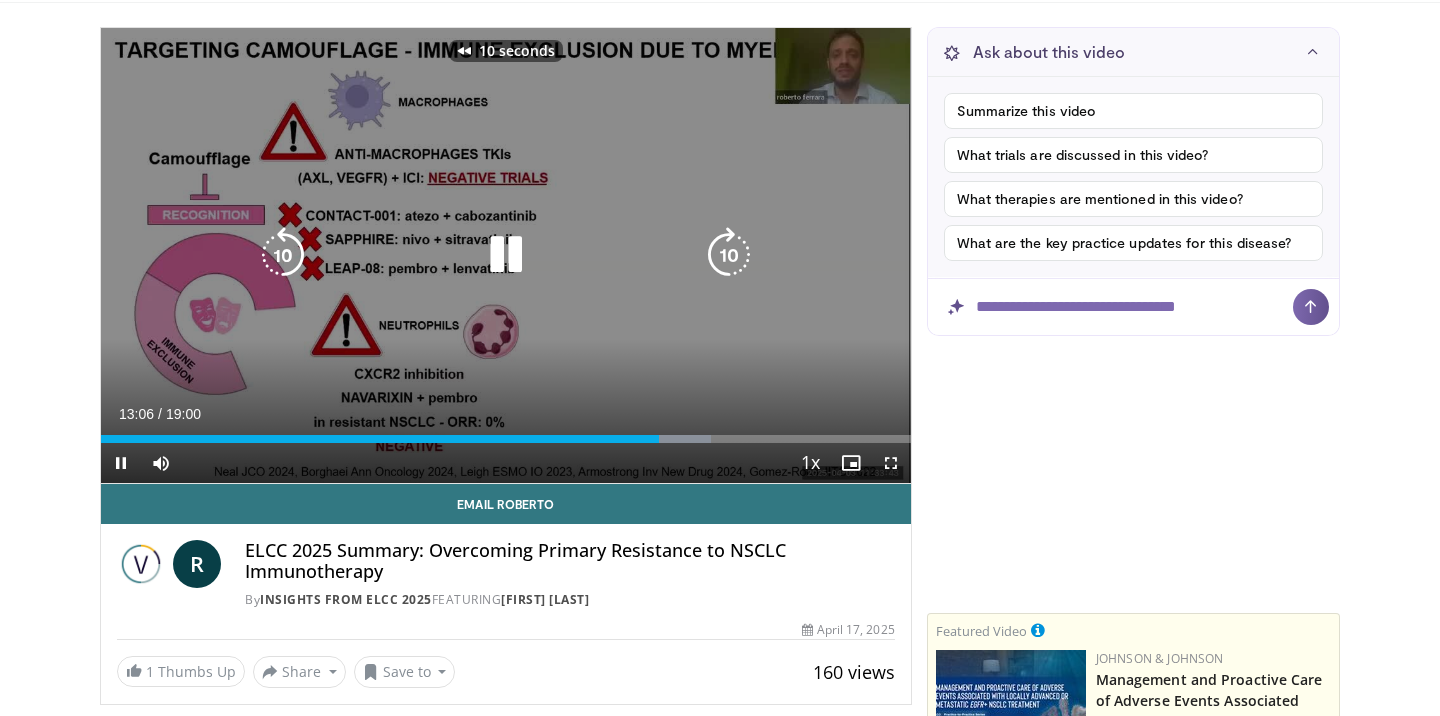 click at bounding box center (283, 255) 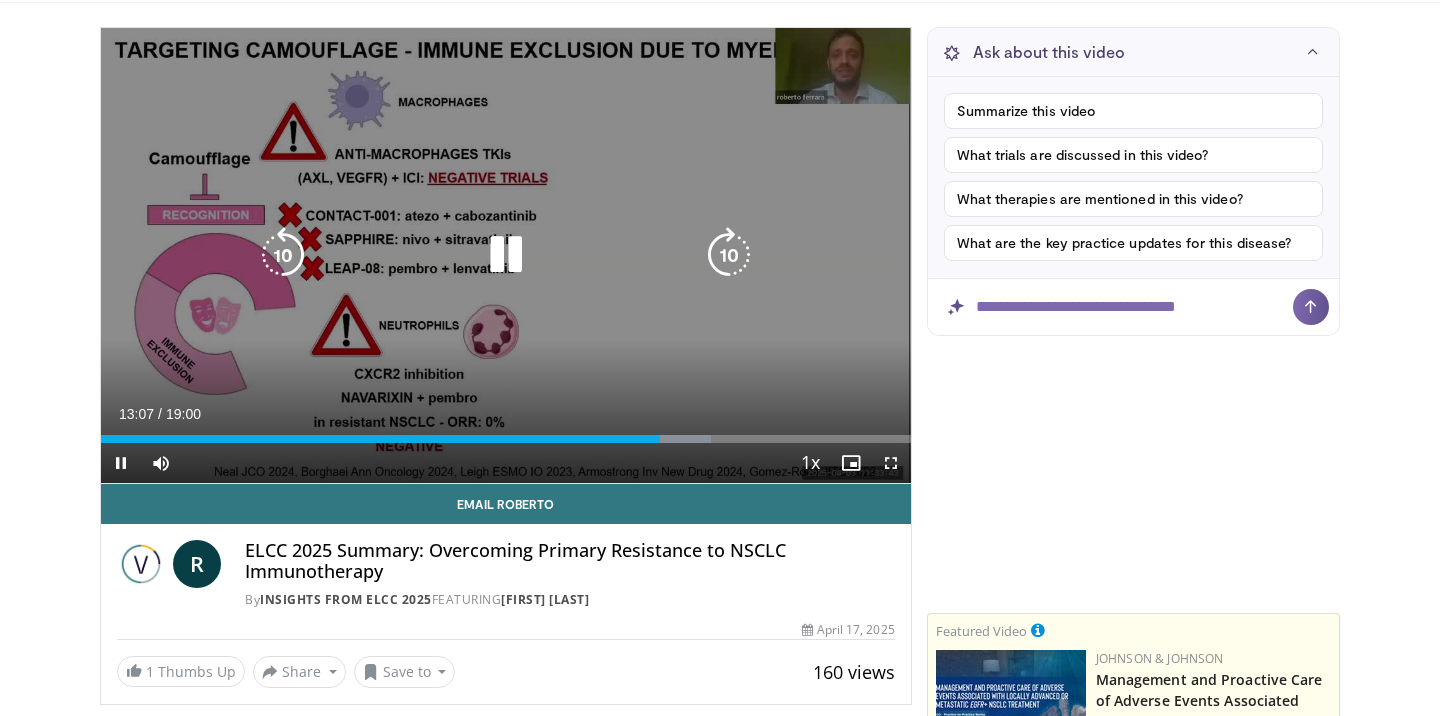 click at bounding box center [506, 255] 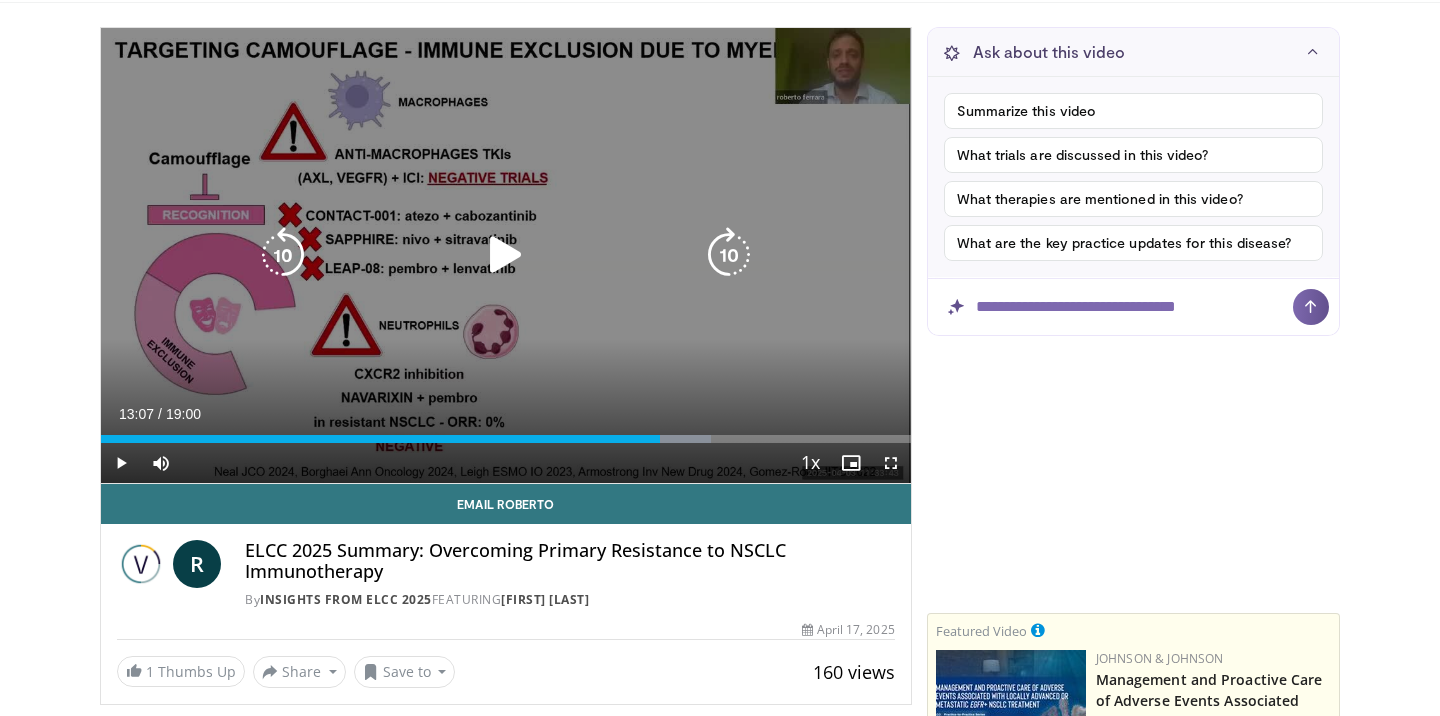 click at bounding box center (506, 255) 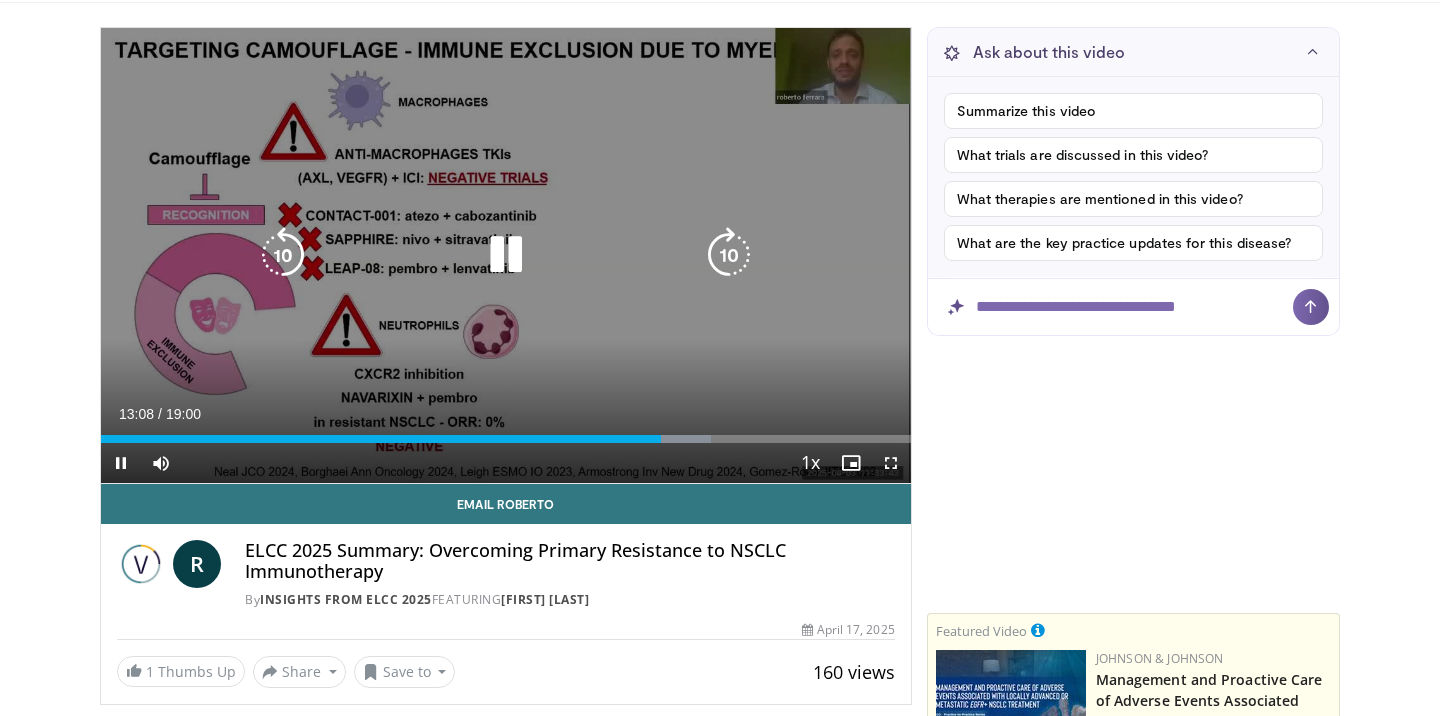 click at bounding box center (283, 255) 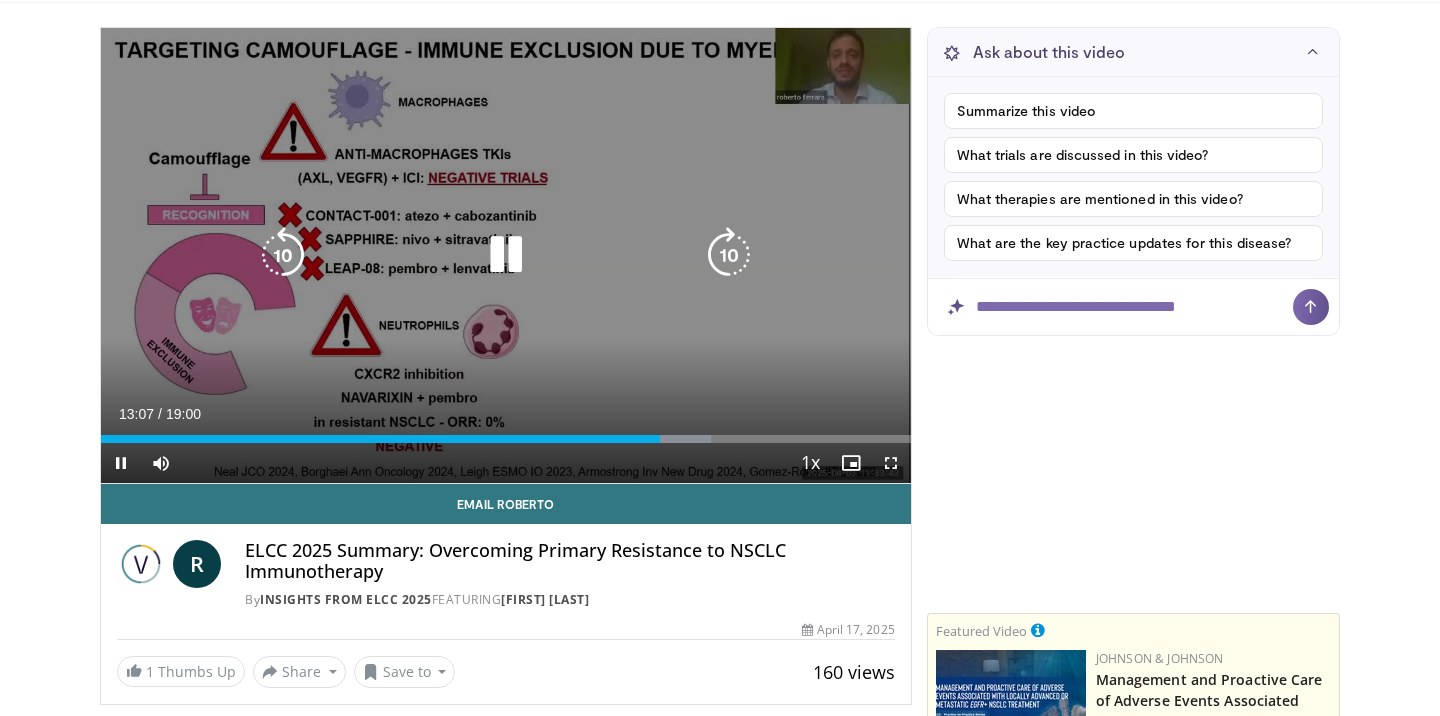 click at bounding box center (506, 255) 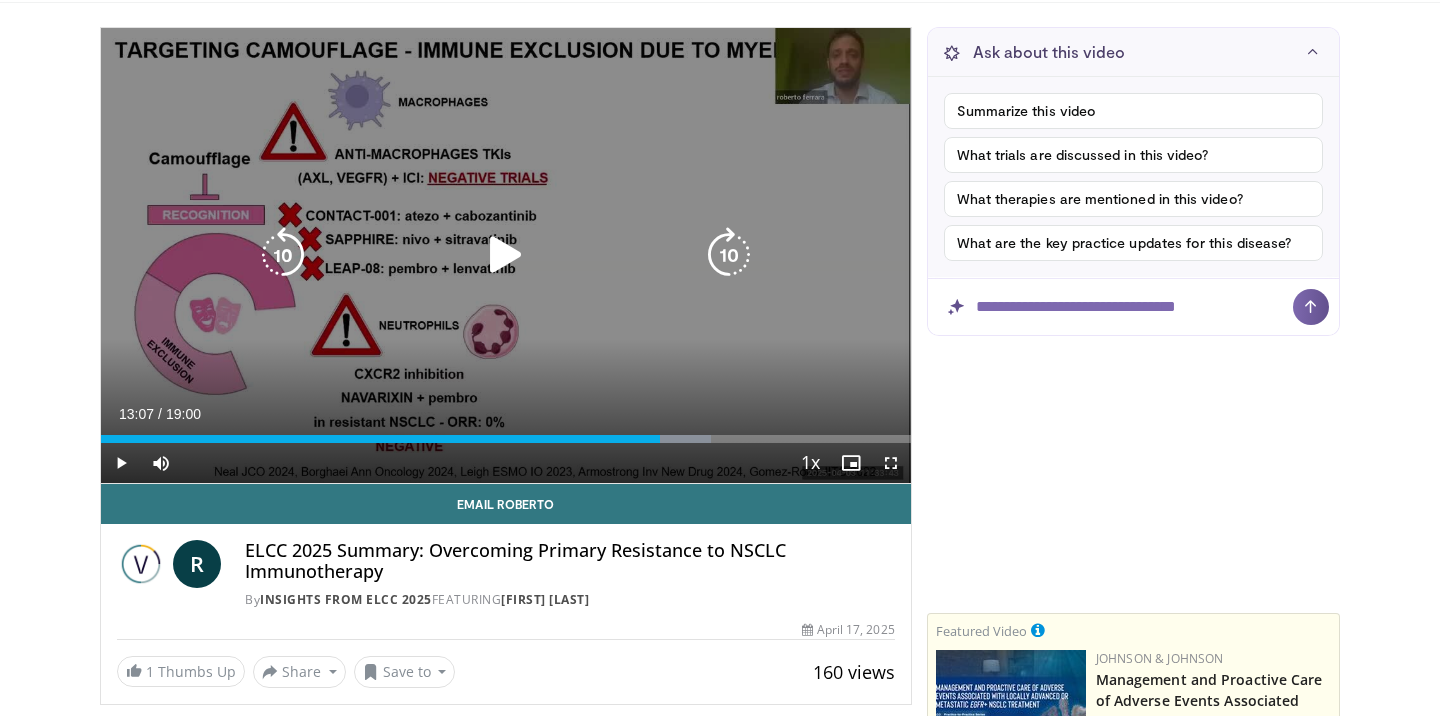 click at bounding box center [506, 255] 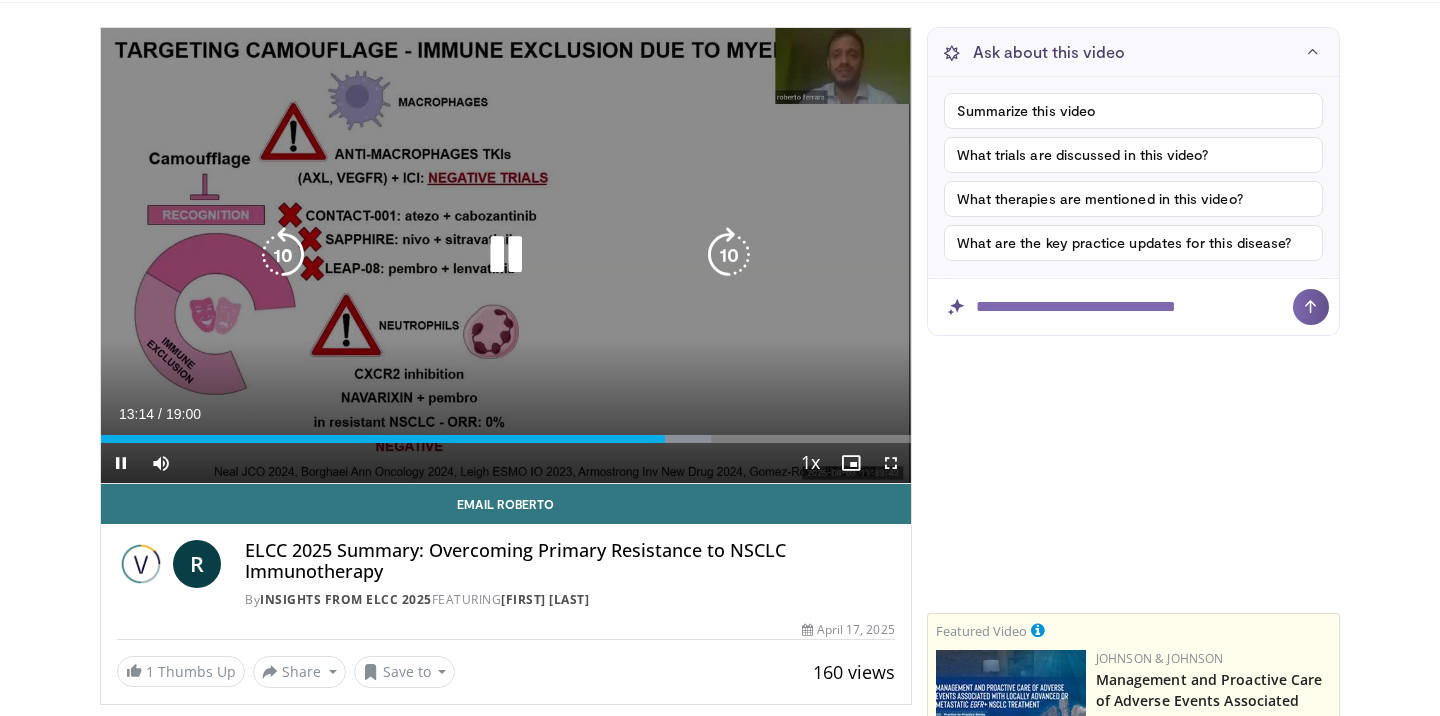 click at bounding box center (506, 255) 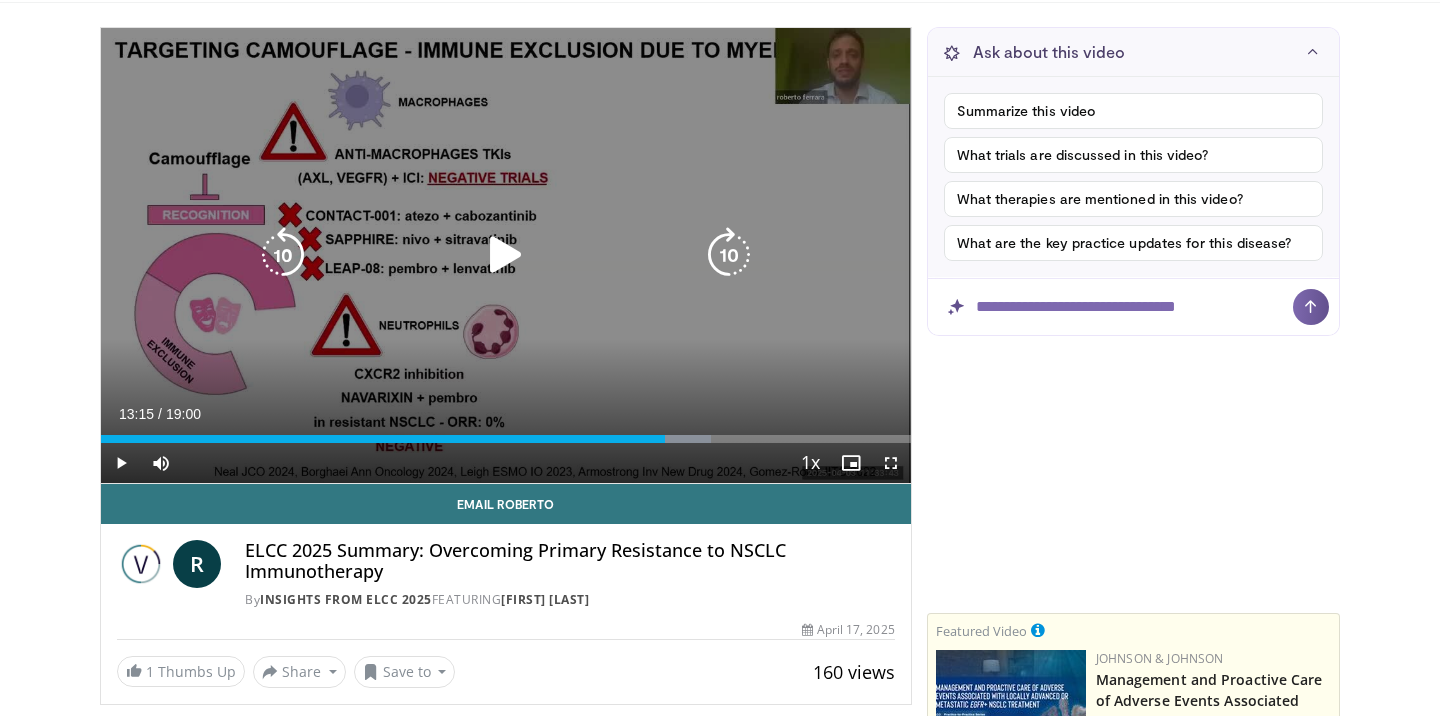 click at bounding box center [506, 255] 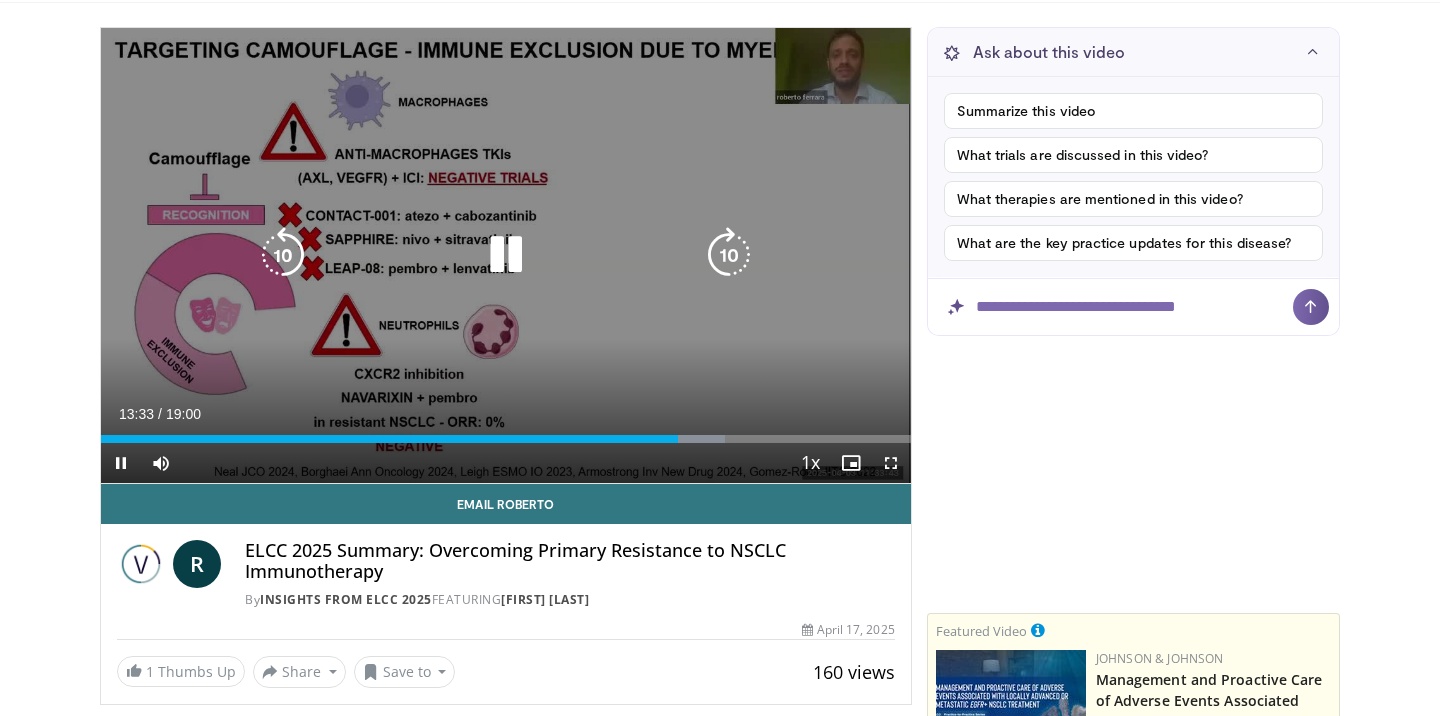 click at bounding box center (506, 255) 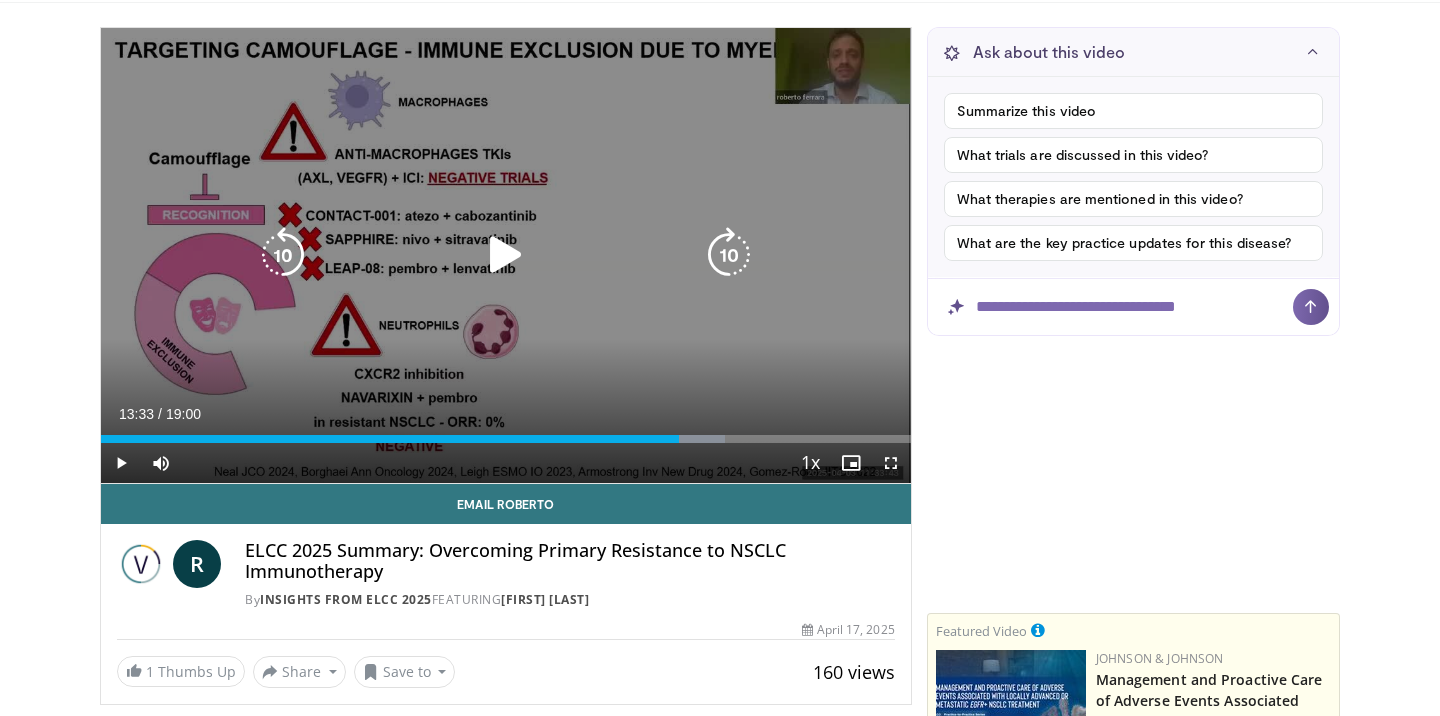 click at bounding box center (506, 255) 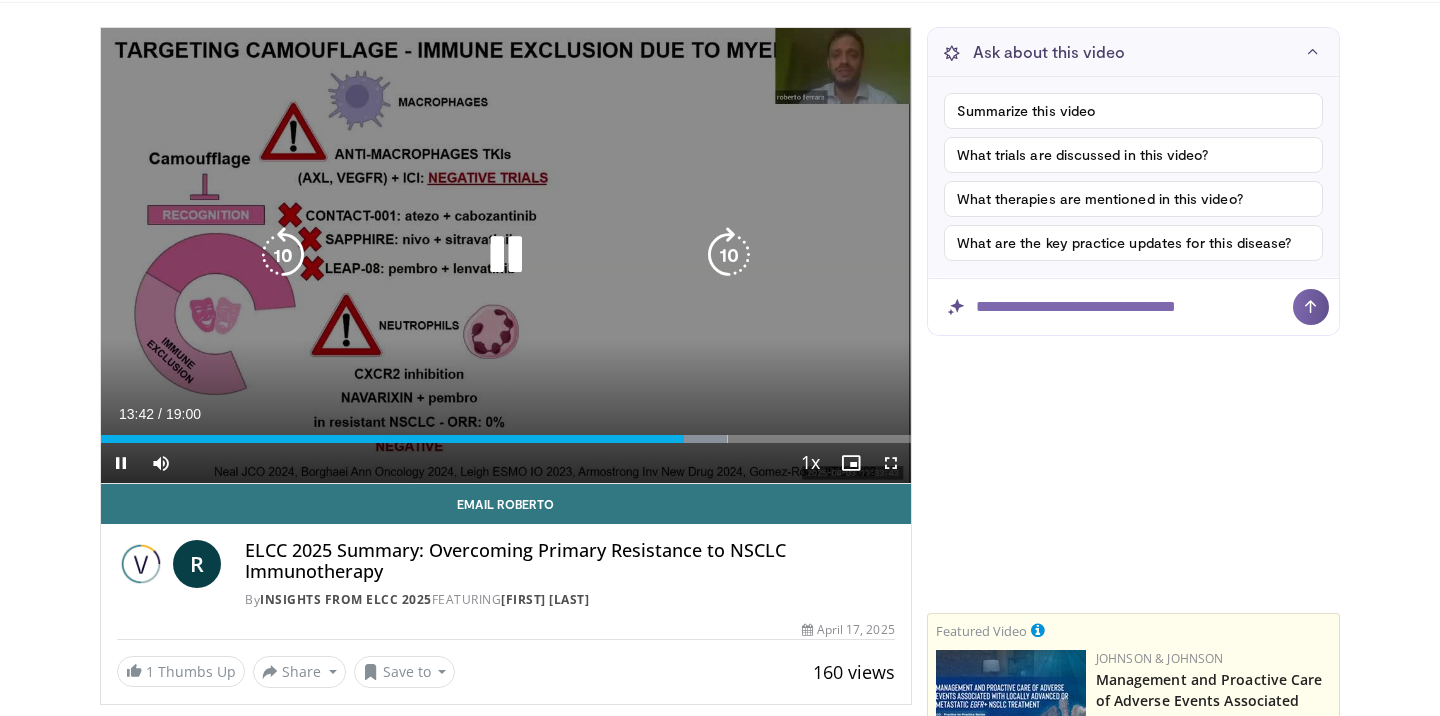 click at bounding box center (506, 255) 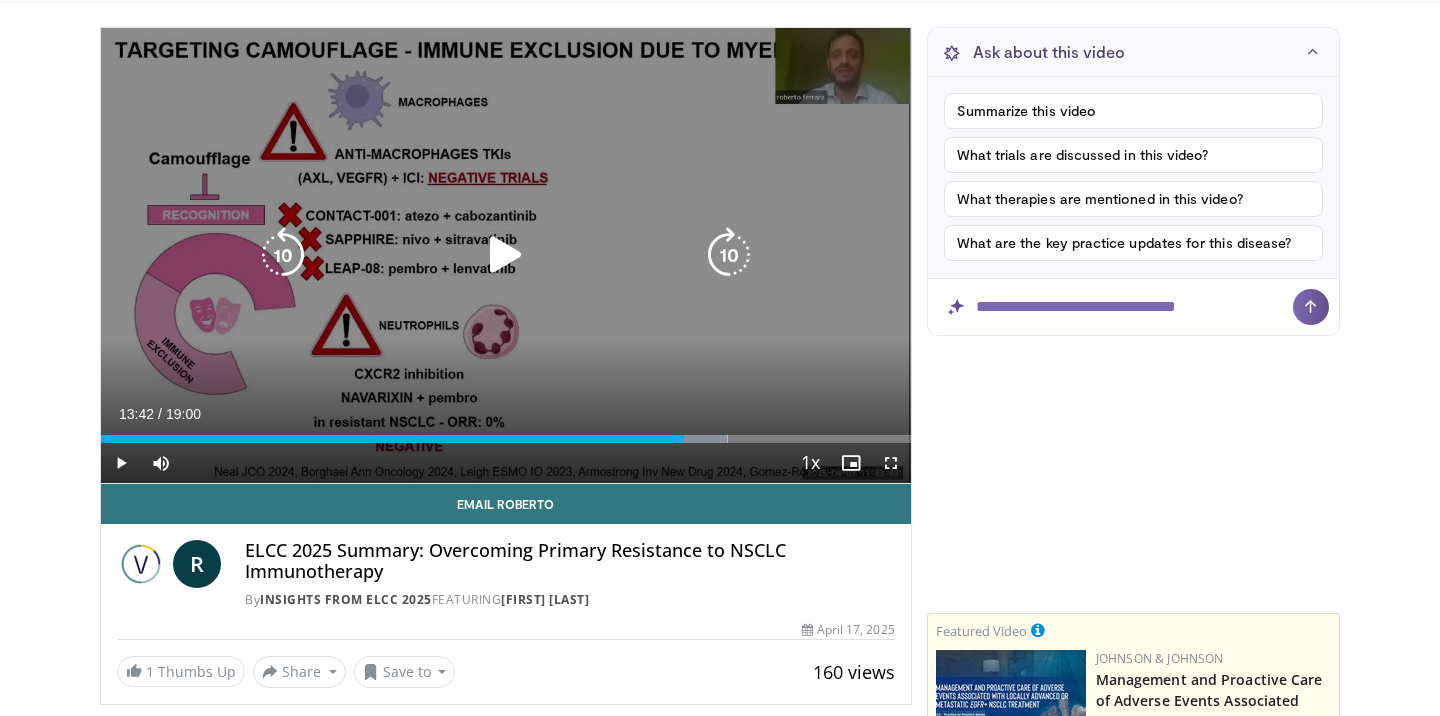 click at bounding box center (506, 255) 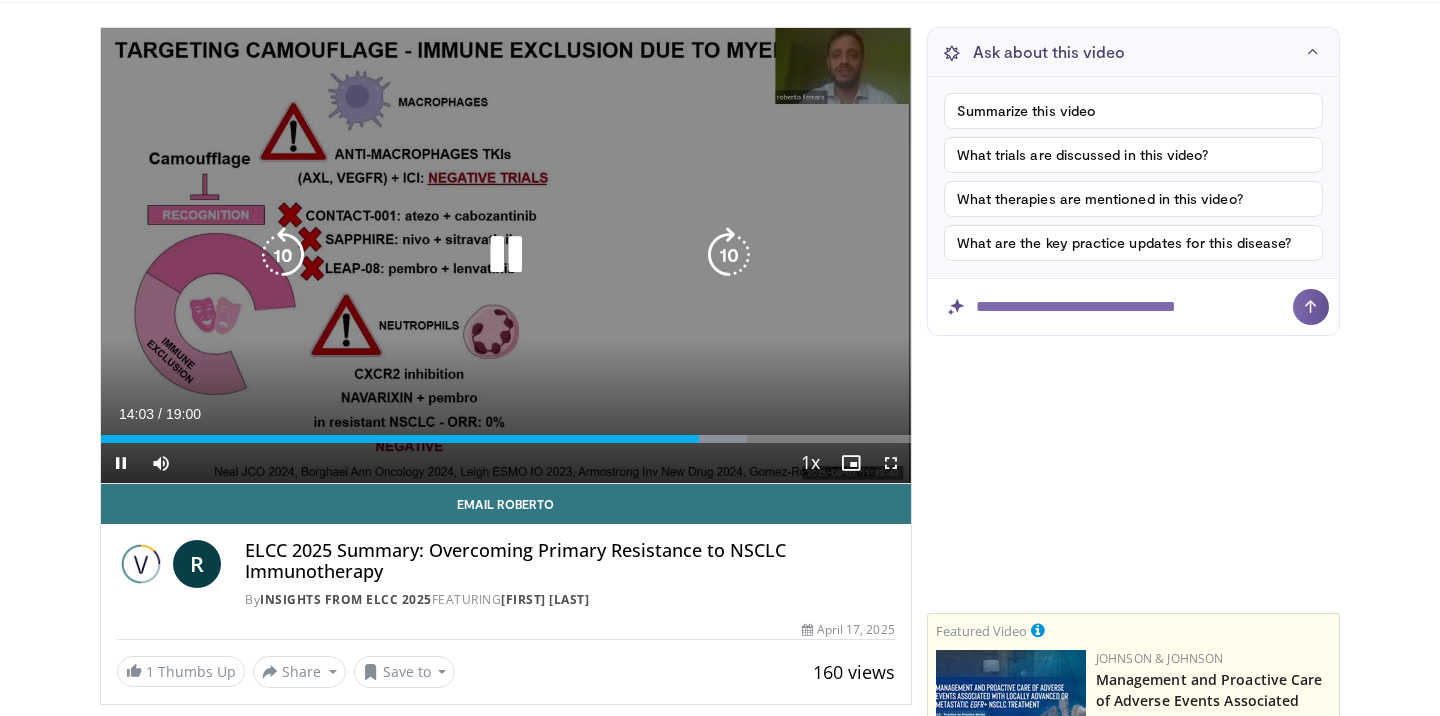click at bounding box center (283, 255) 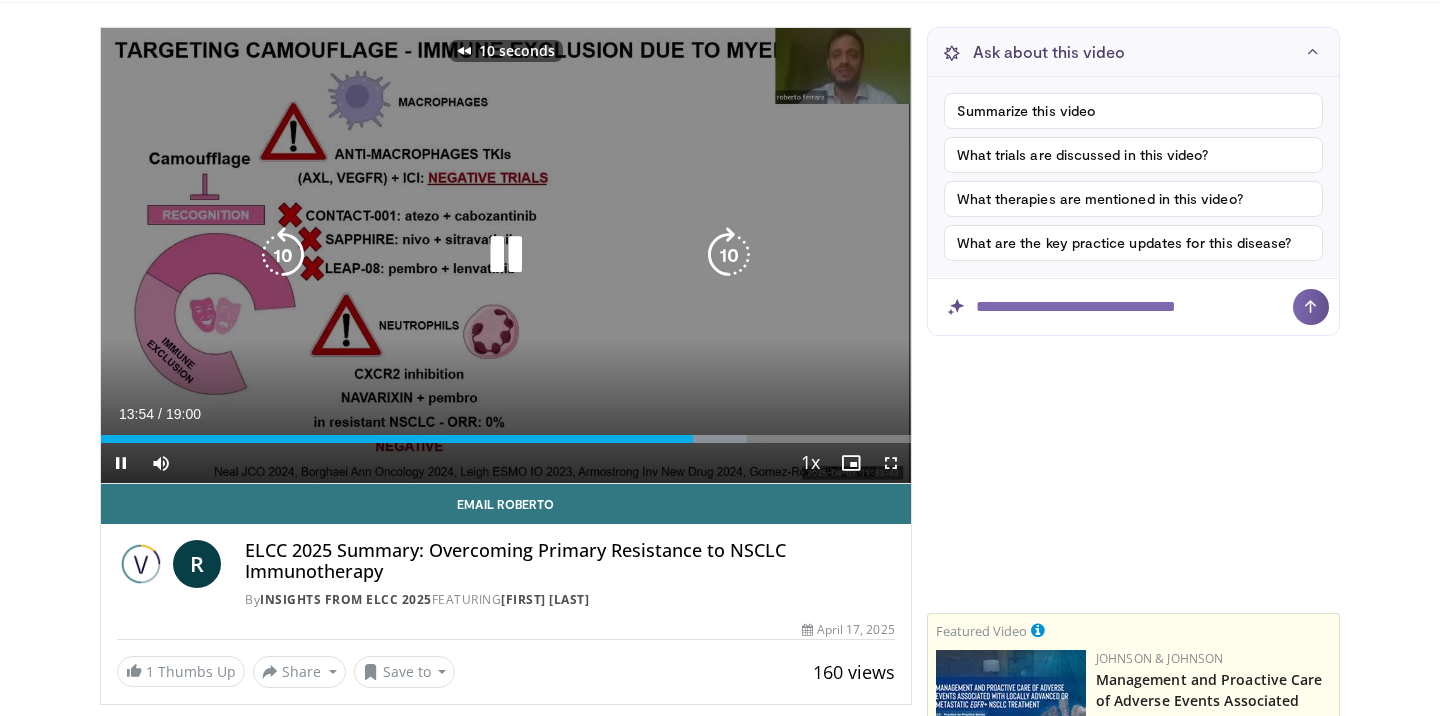 click at bounding box center [506, 255] 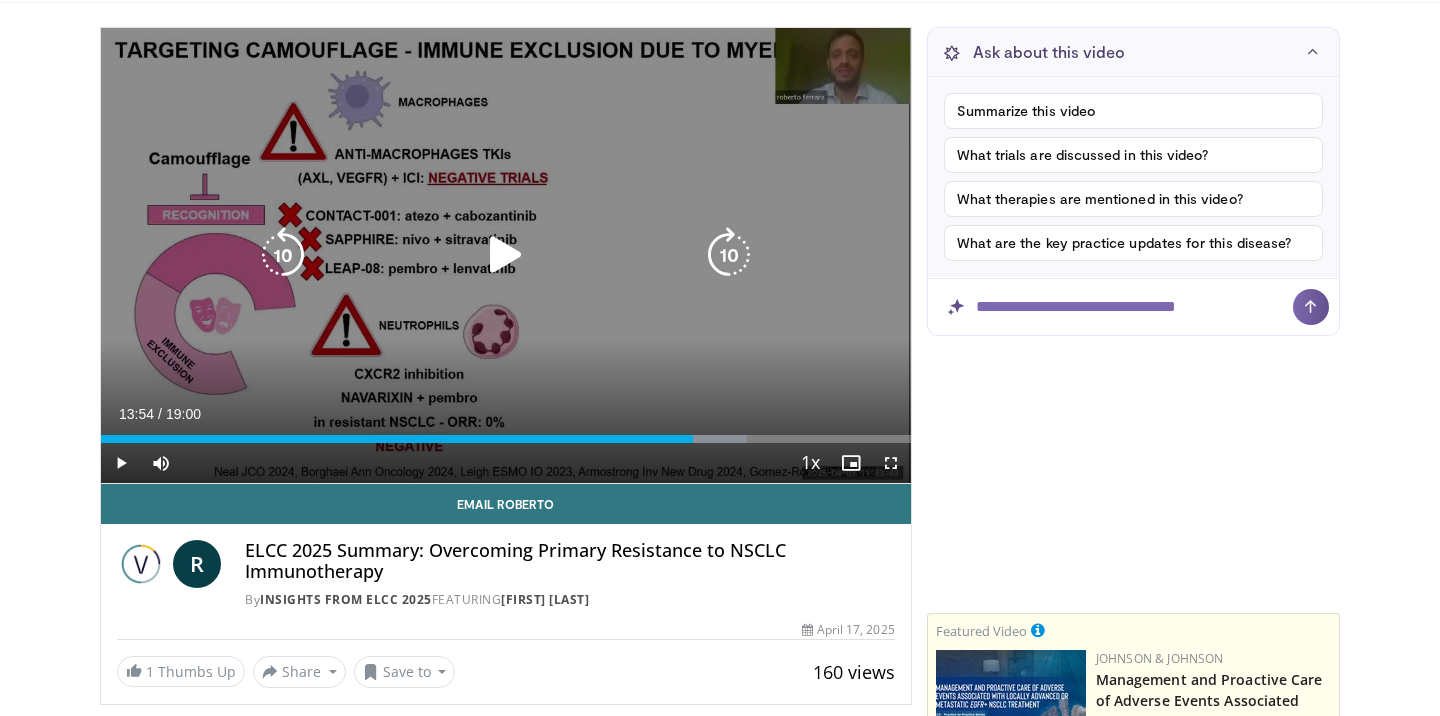 click at bounding box center (506, 255) 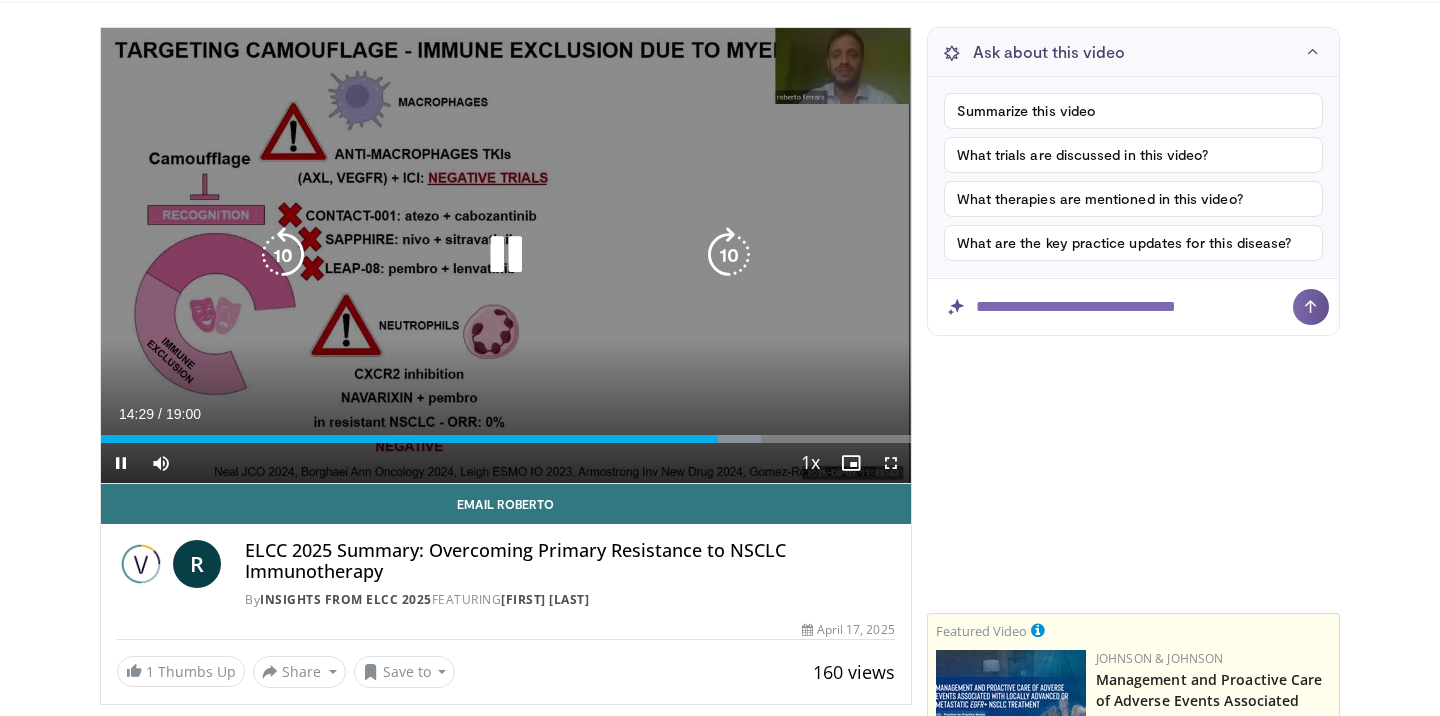 click at bounding box center [283, 255] 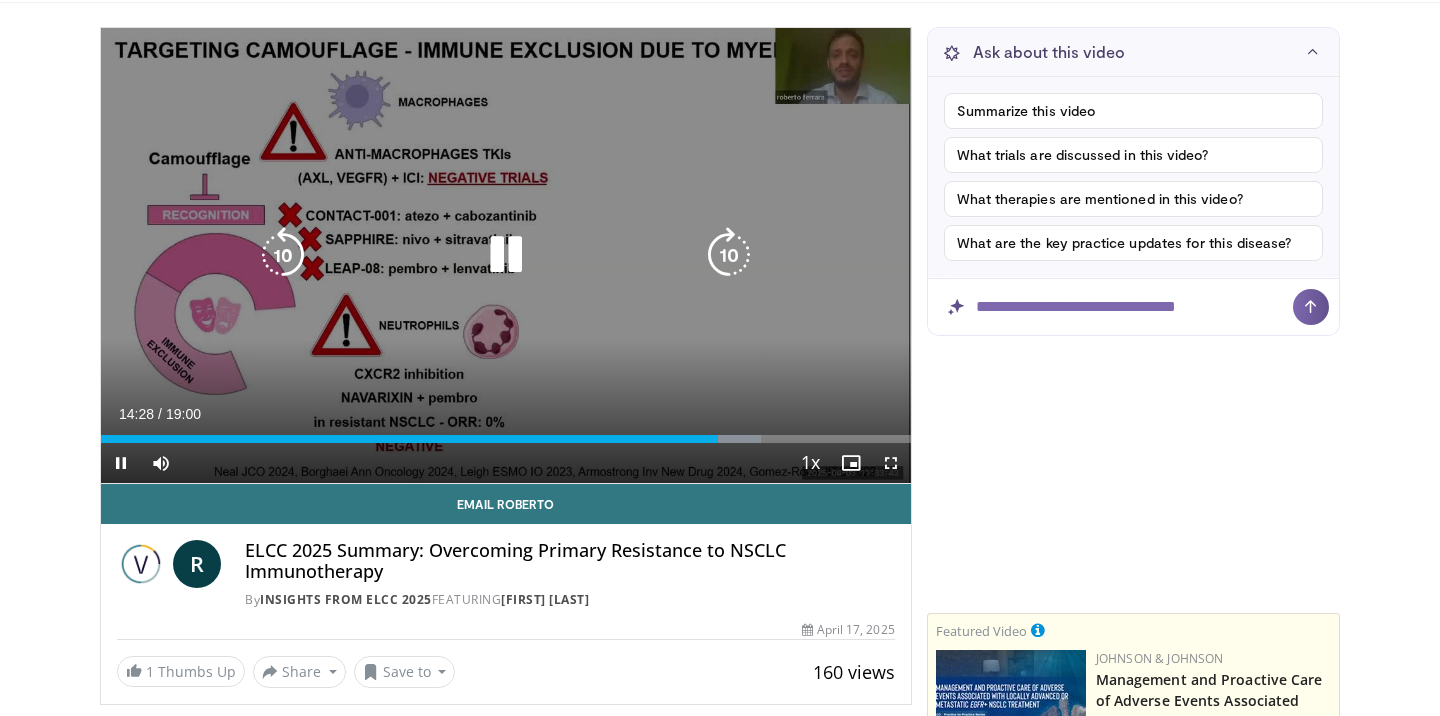 click at bounding box center [506, 255] 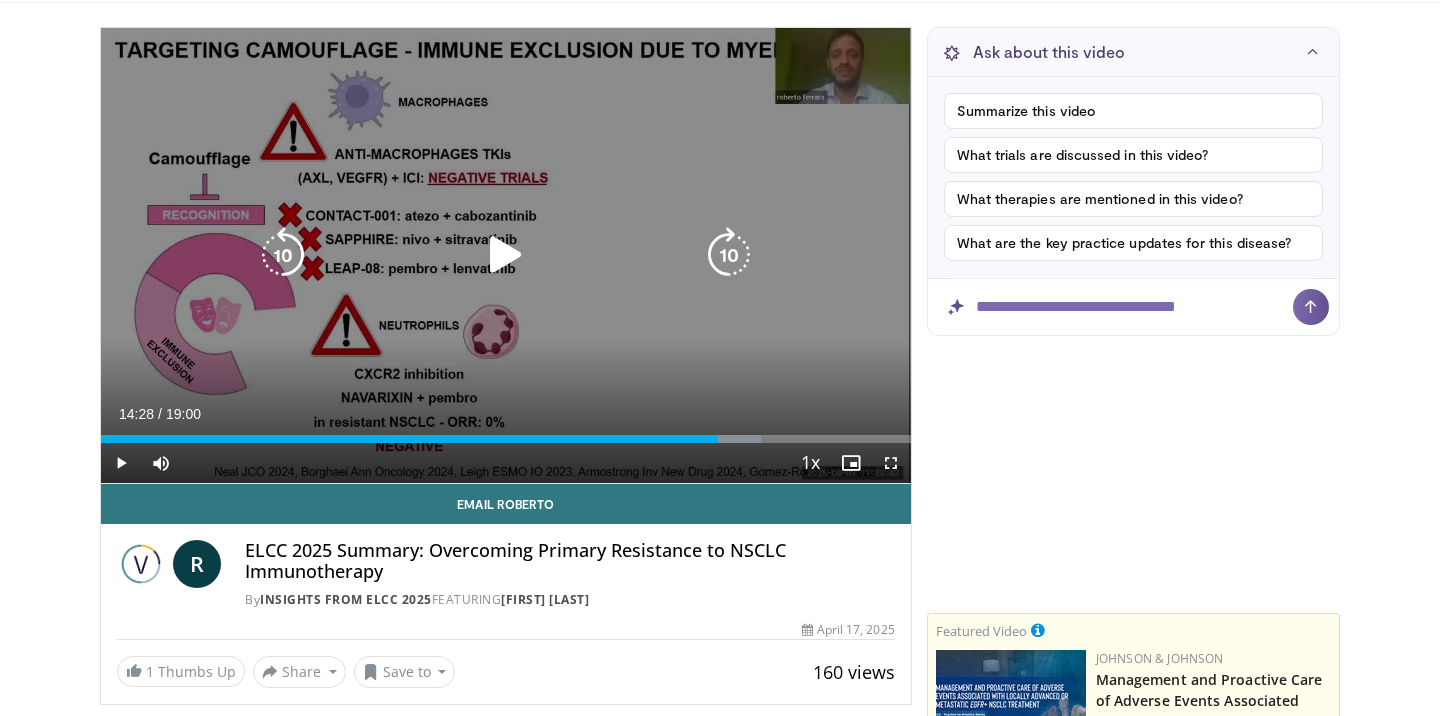 click at bounding box center [283, 255] 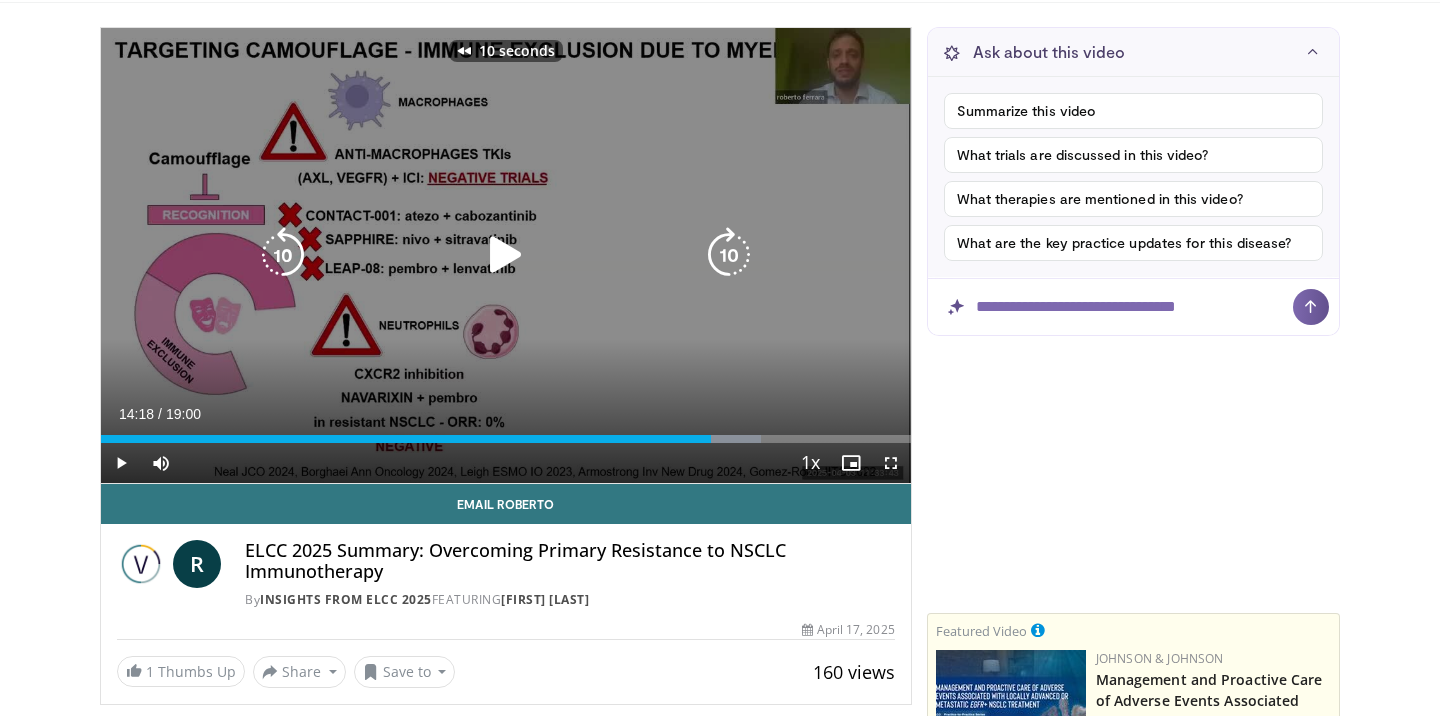 click at bounding box center [506, 255] 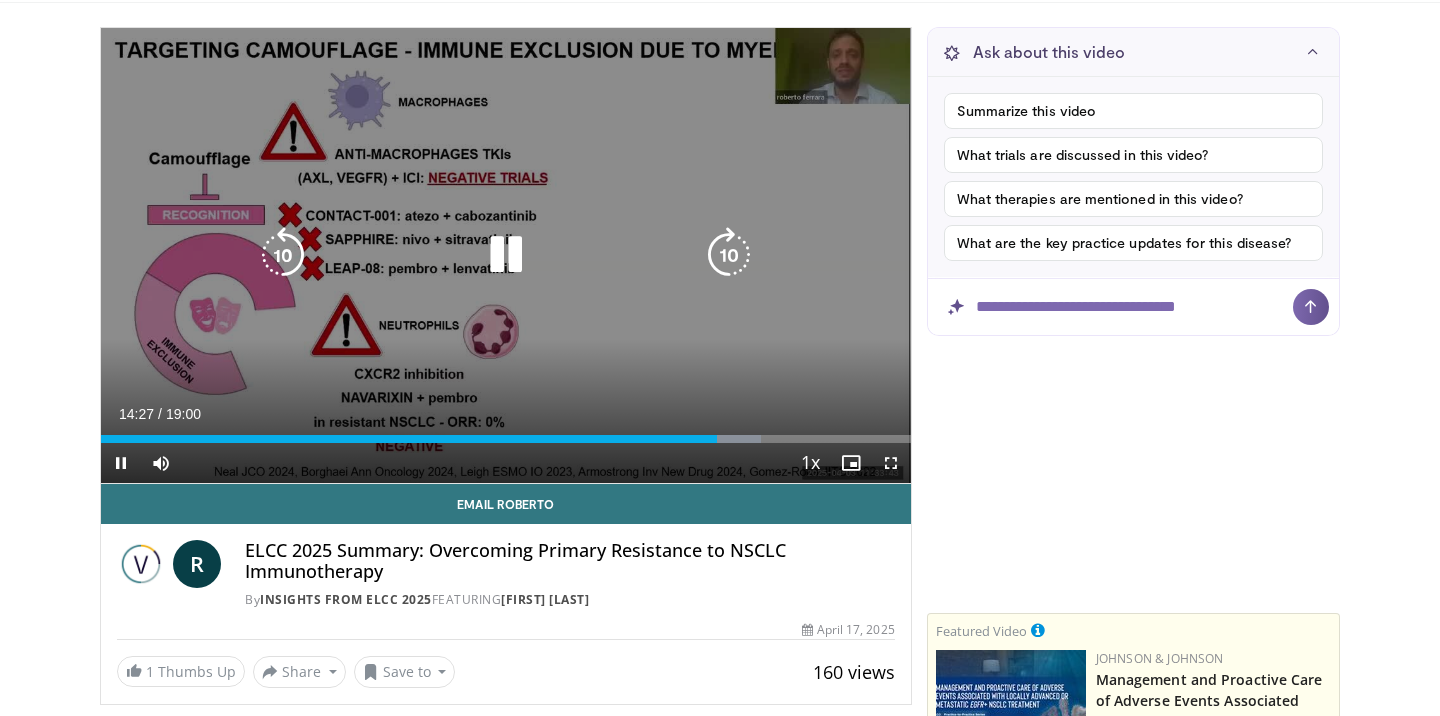 click at bounding box center [283, 255] 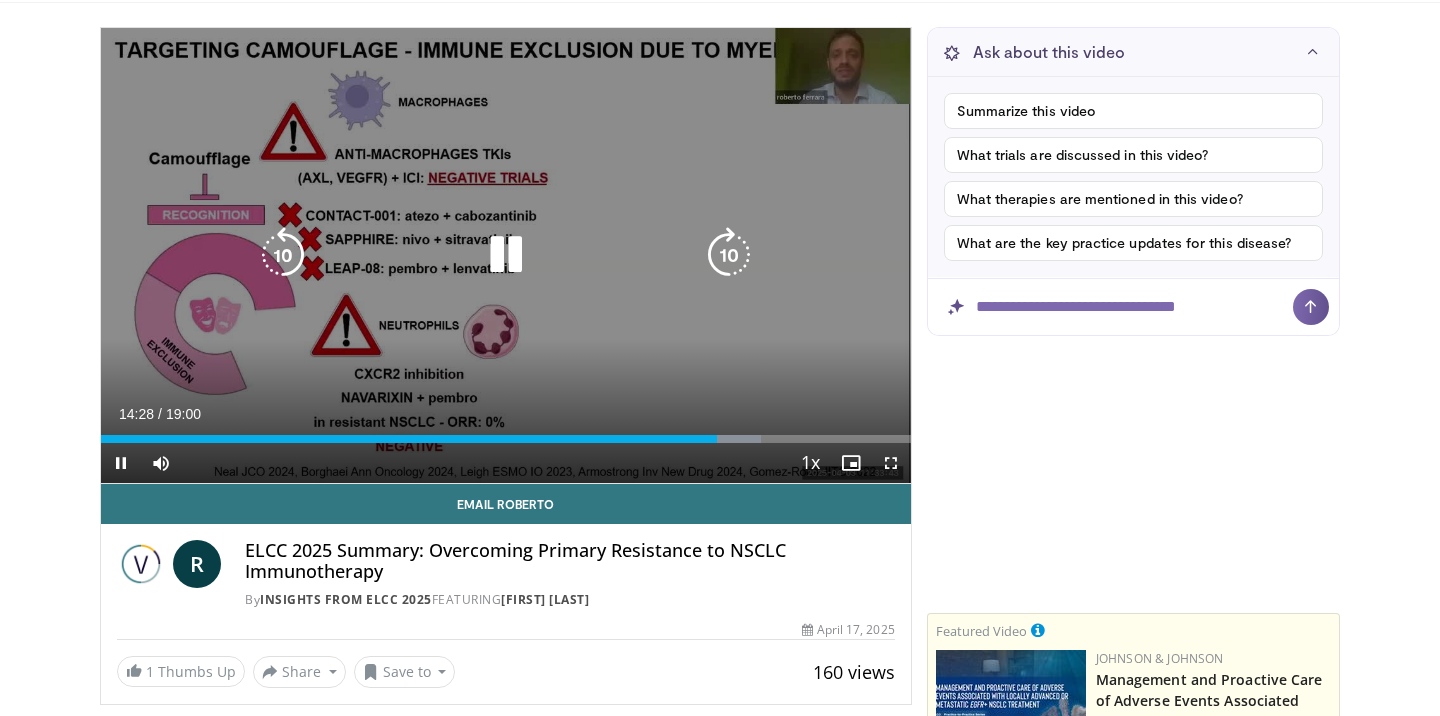 click at bounding box center [506, 255] 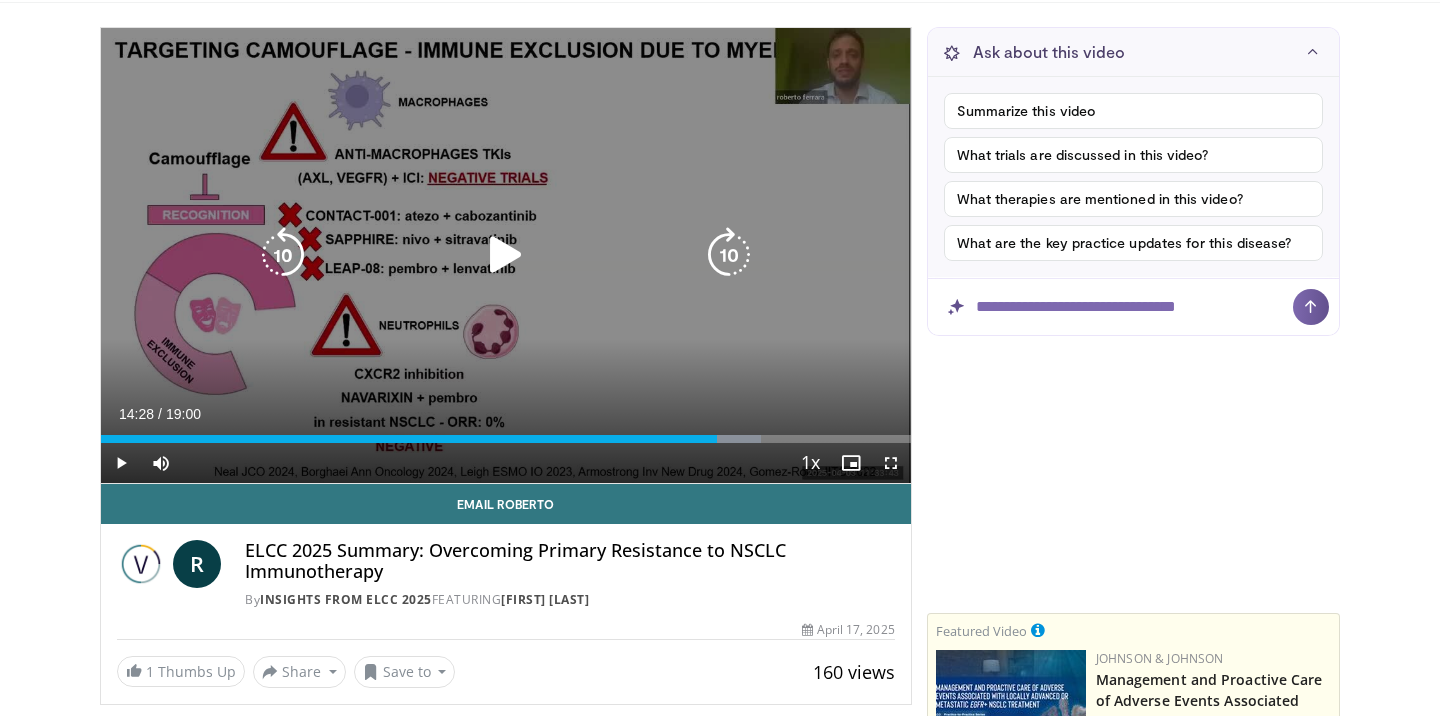 click at bounding box center (506, 255) 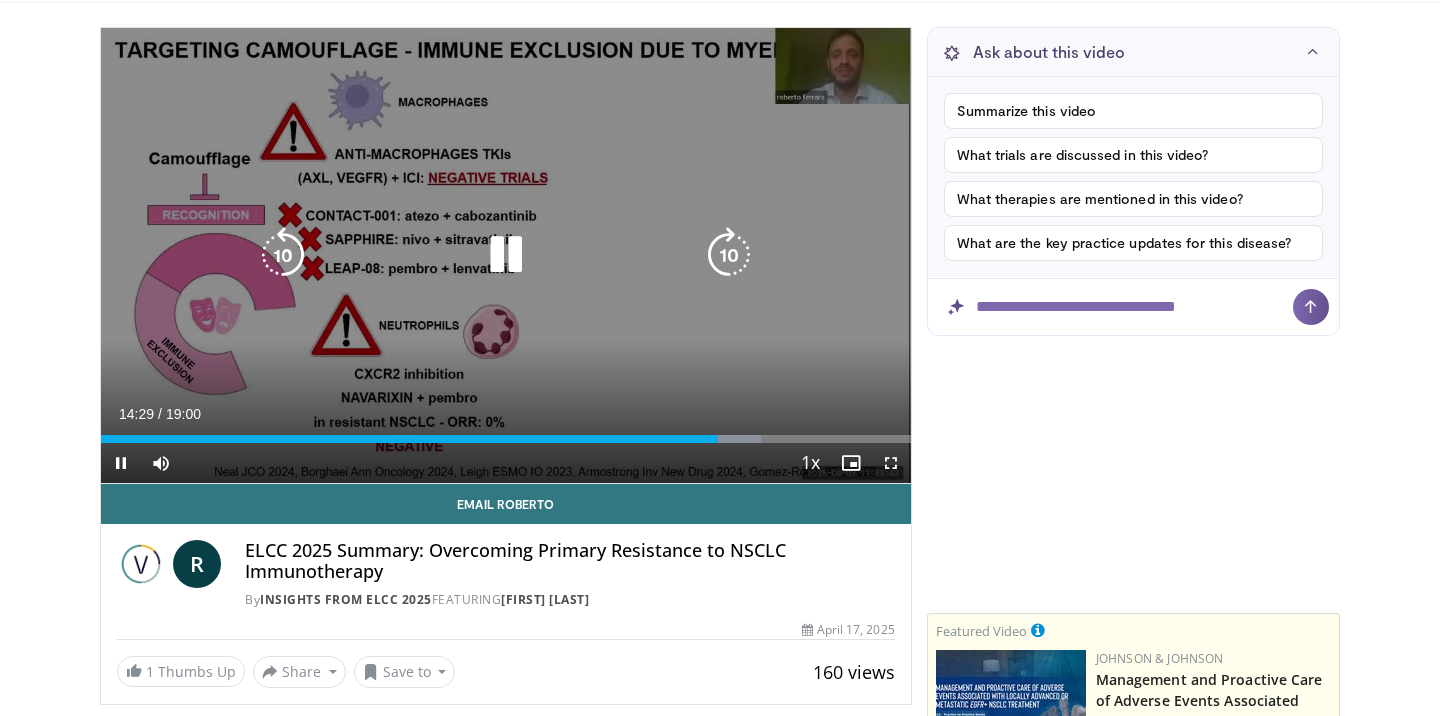 click at bounding box center [283, 255] 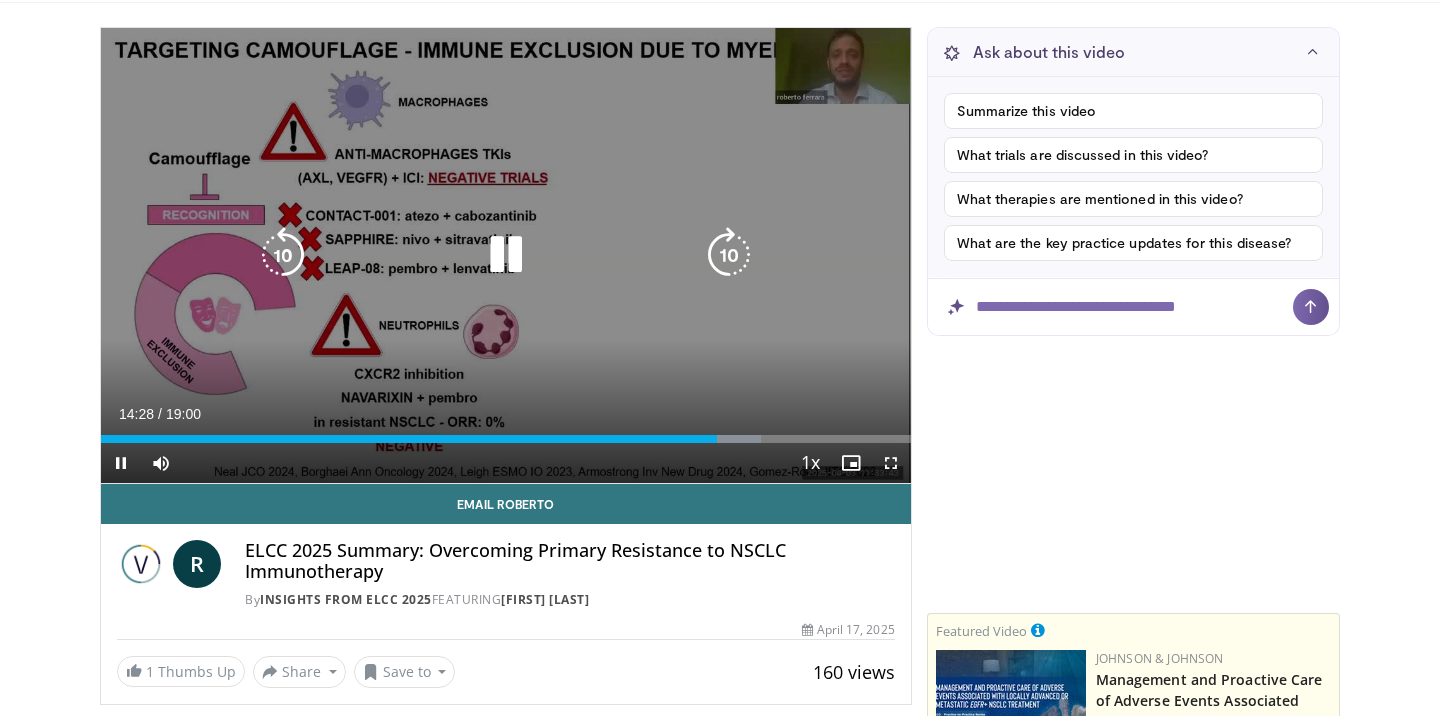 click at bounding box center [506, 255] 